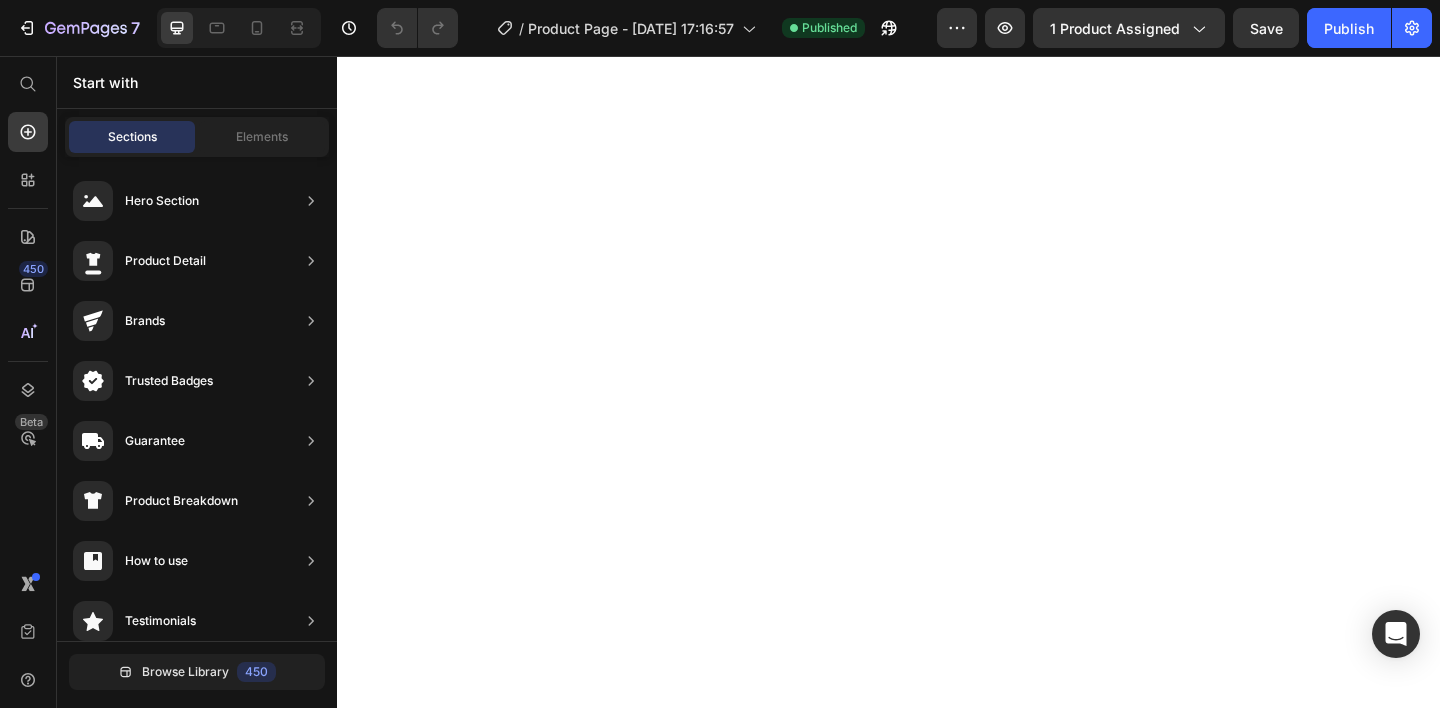 scroll, scrollTop: 0, scrollLeft: 0, axis: both 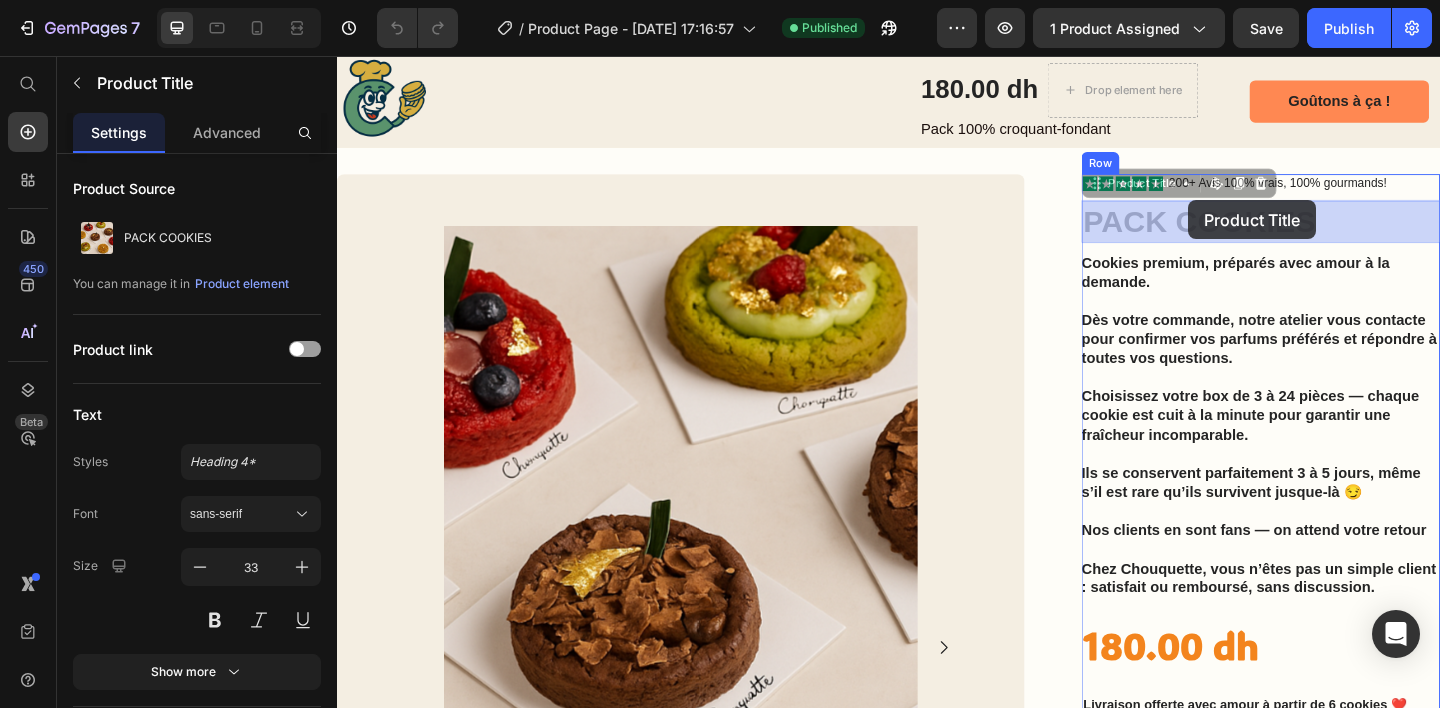 drag, startPoint x: 1300, startPoint y: 243, endPoint x: 1263, endPoint y: 217, distance: 45.221676 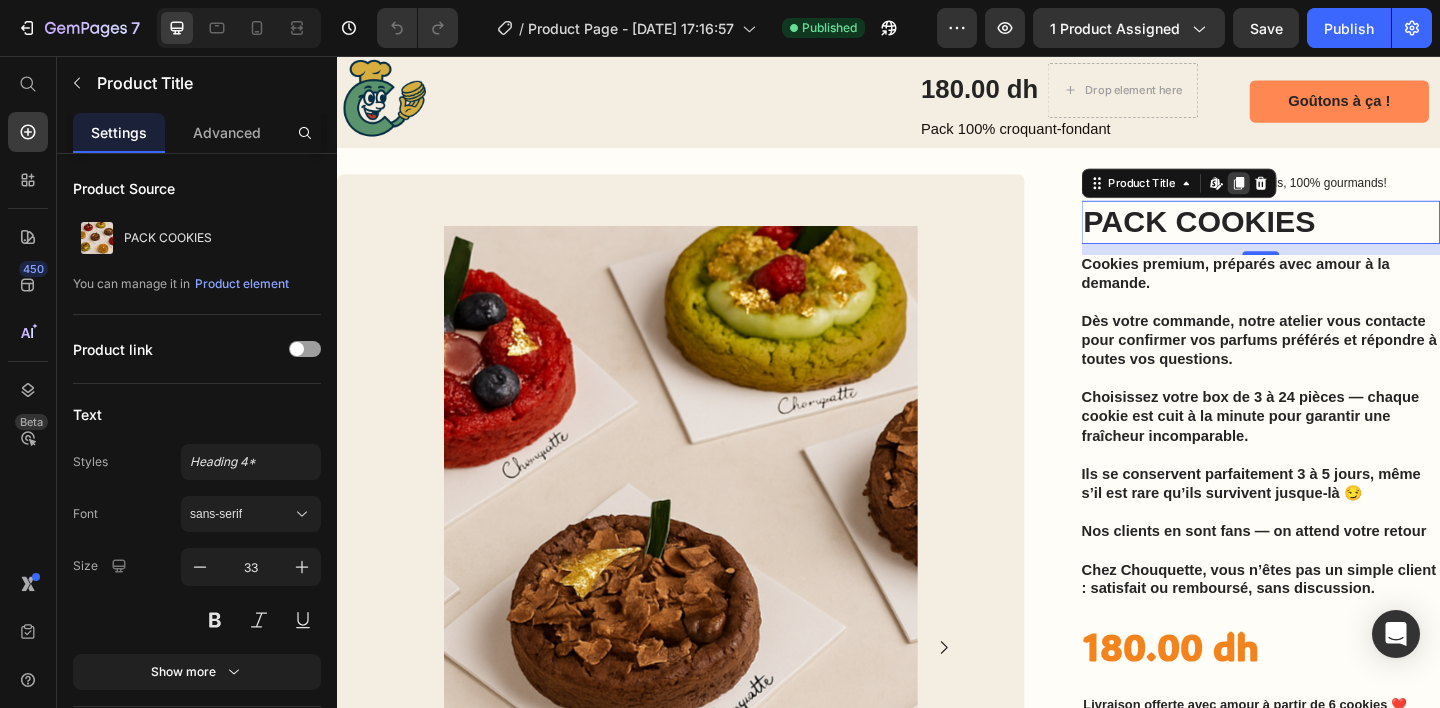 click 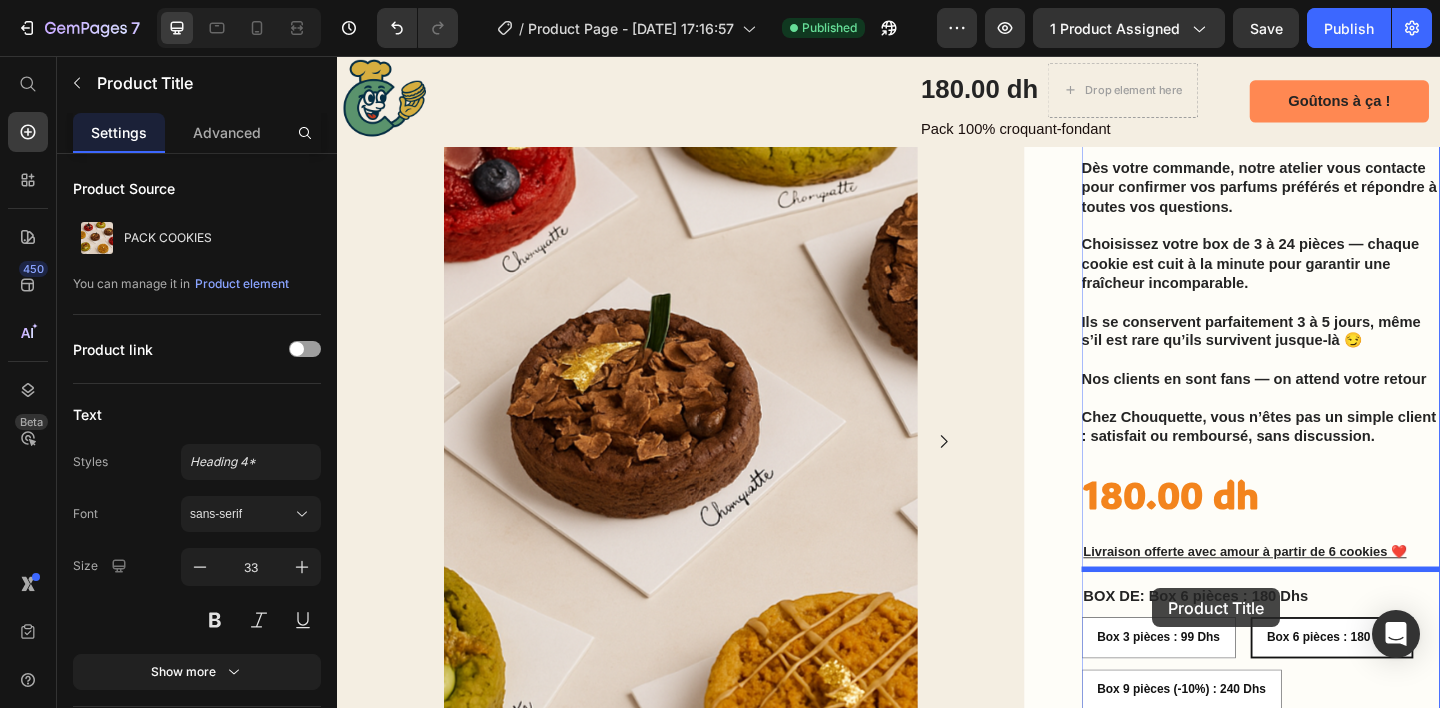 scroll, scrollTop: 433, scrollLeft: 0, axis: vertical 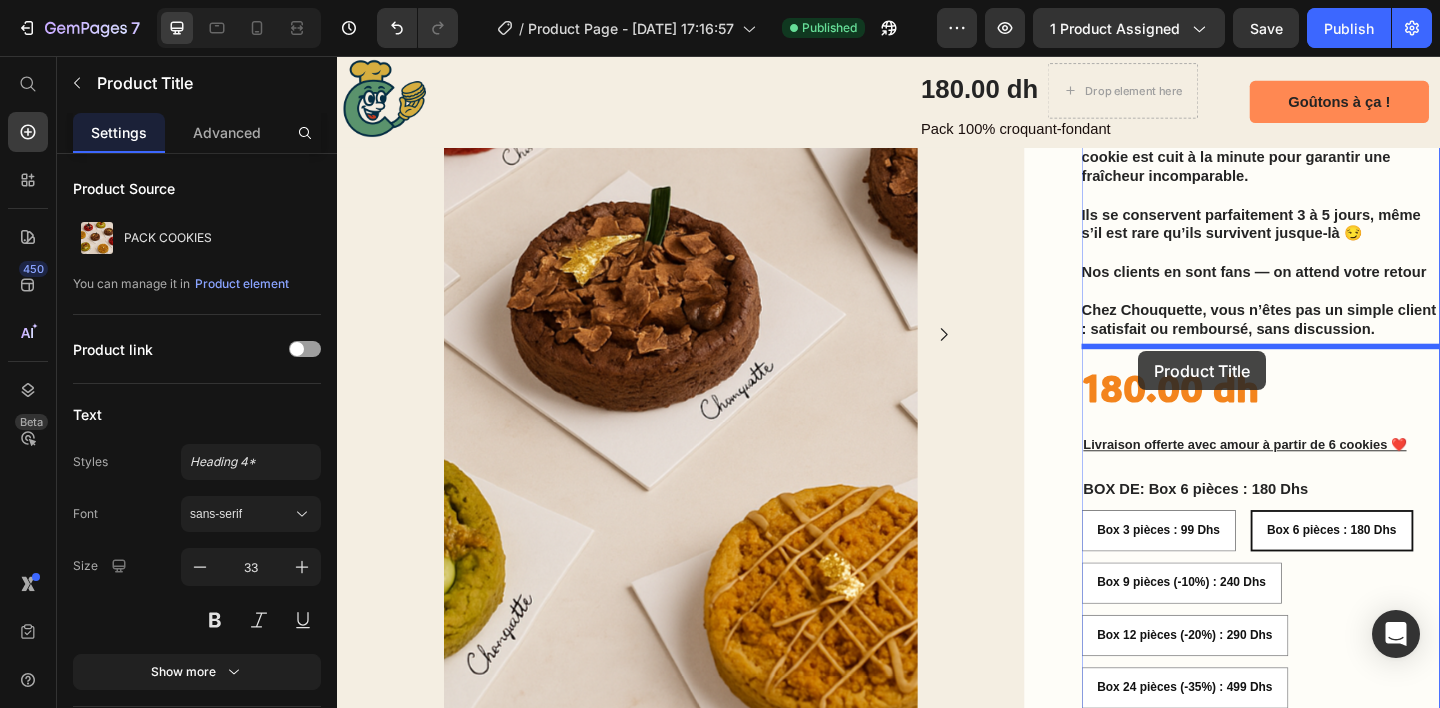 drag, startPoint x: 1233, startPoint y: 288, endPoint x: 1208, endPoint y: 377, distance: 92.44458 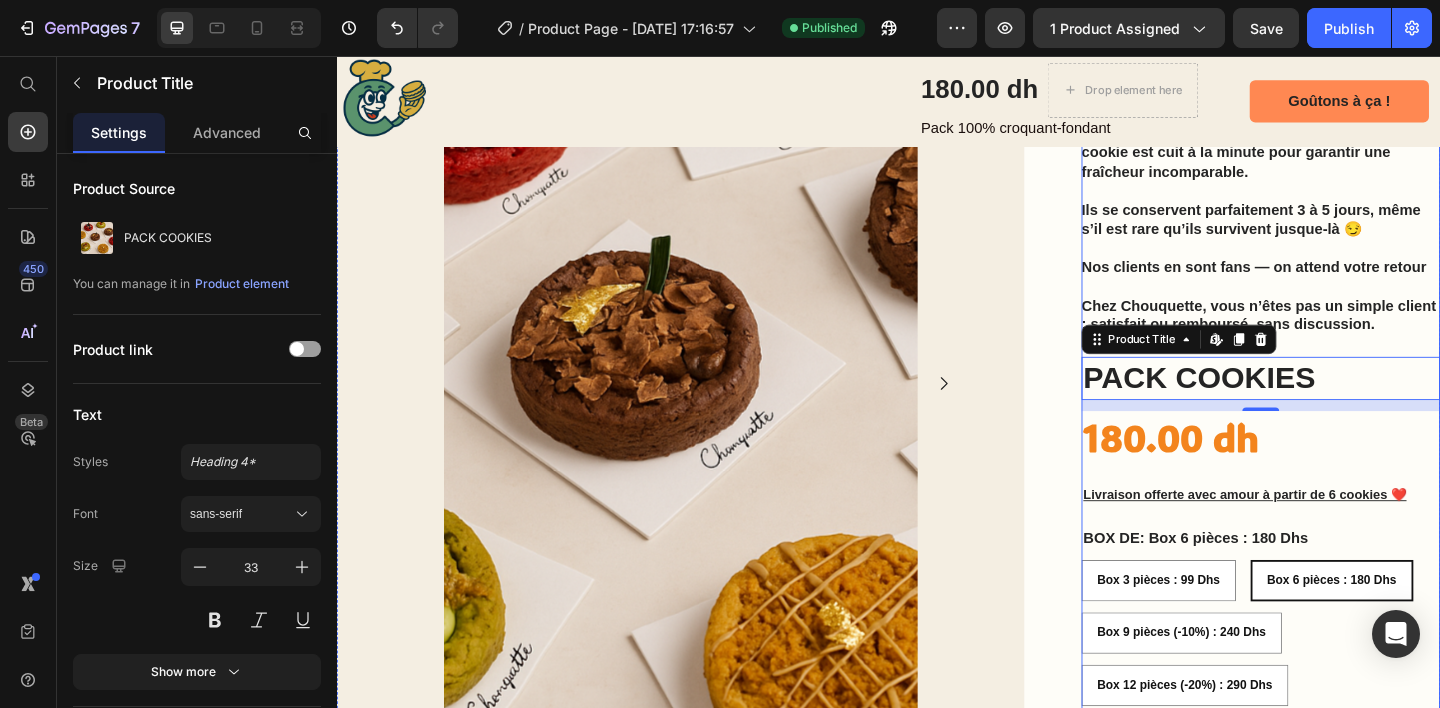 scroll, scrollTop: 357, scrollLeft: 0, axis: vertical 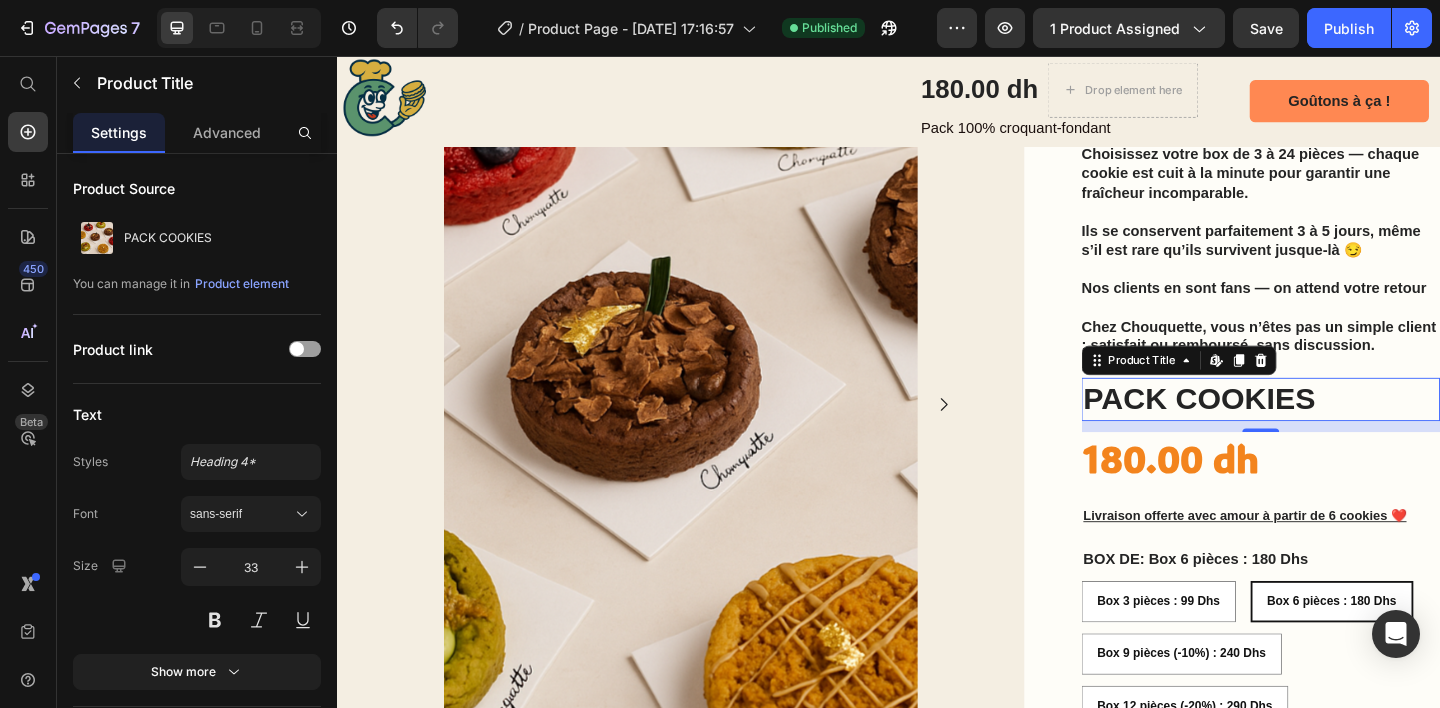 click on "PACK COOKIES" at bounding box center [1342, 429] 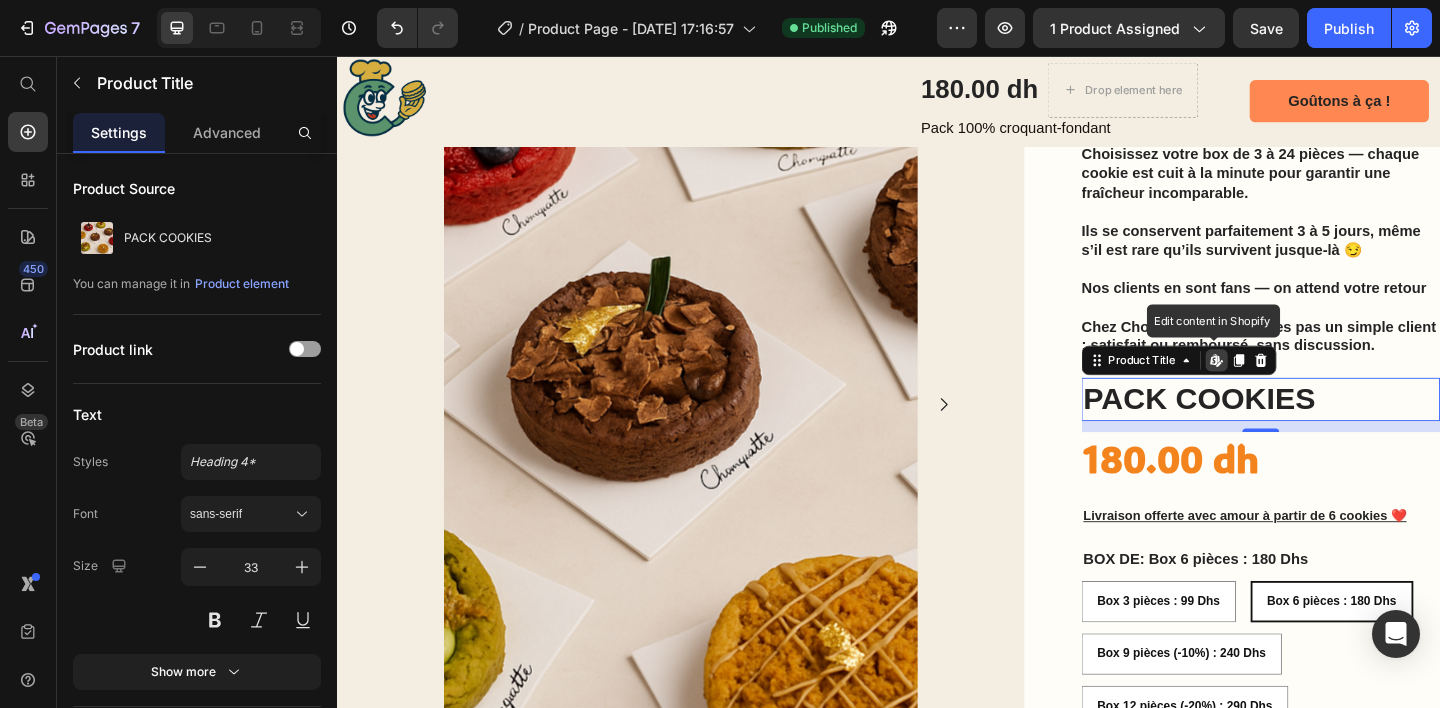 click on "PACK COOKIES" at bounding box center [1342, 429] 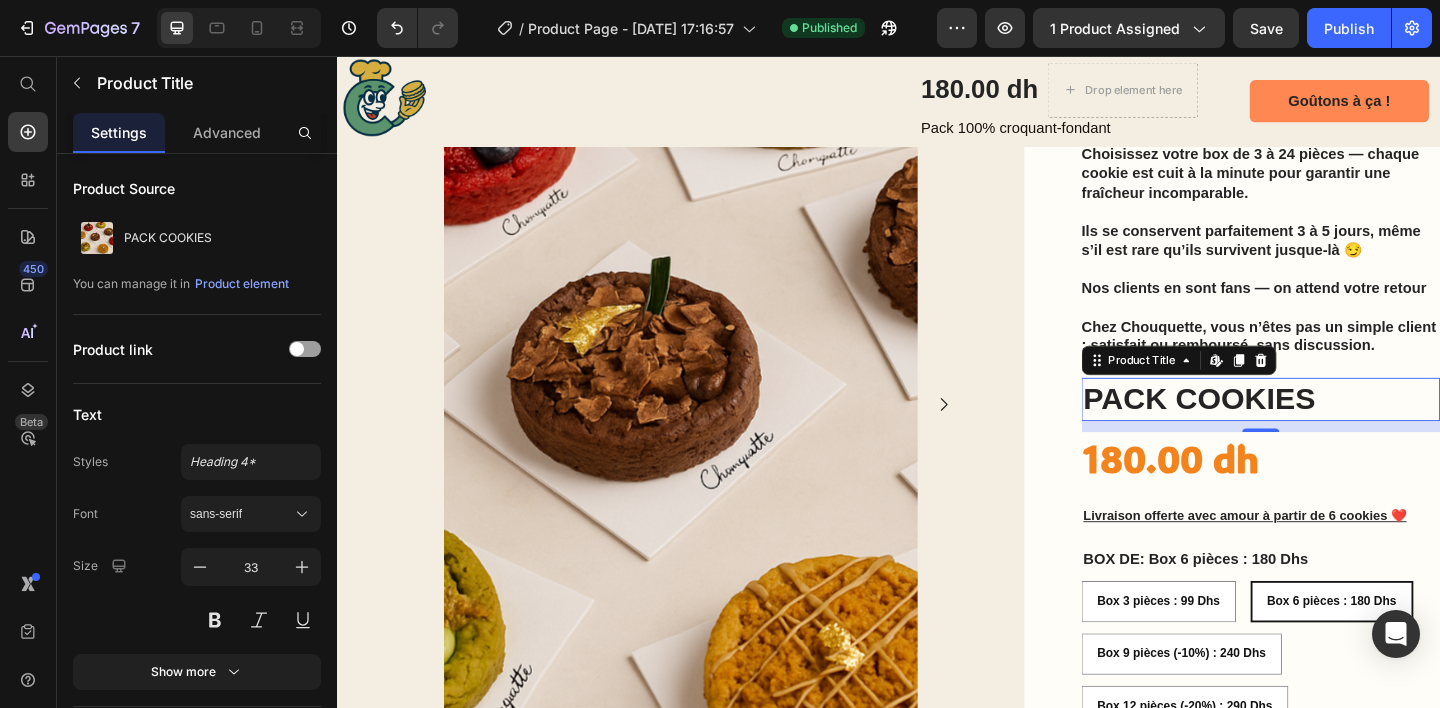 click on "PACK COOKIES" at bounding box center [1342, 429] 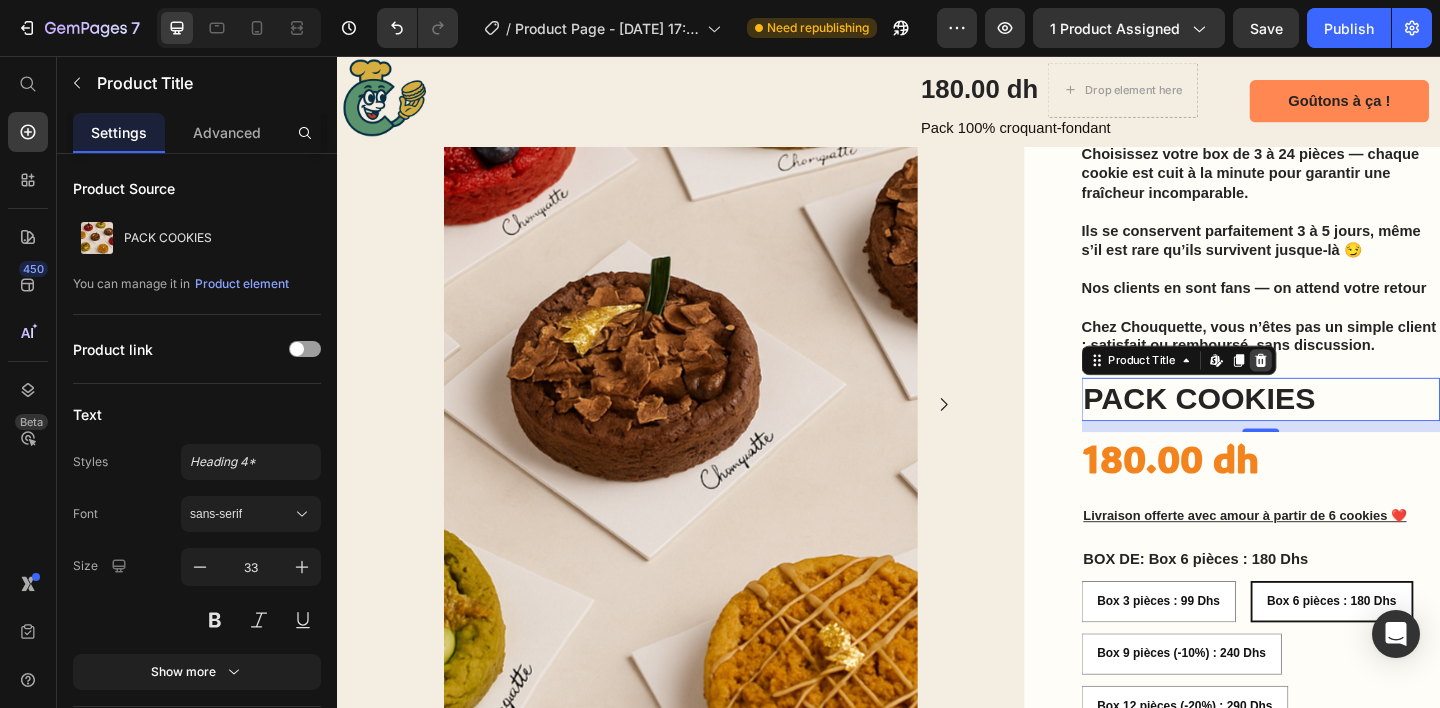 click 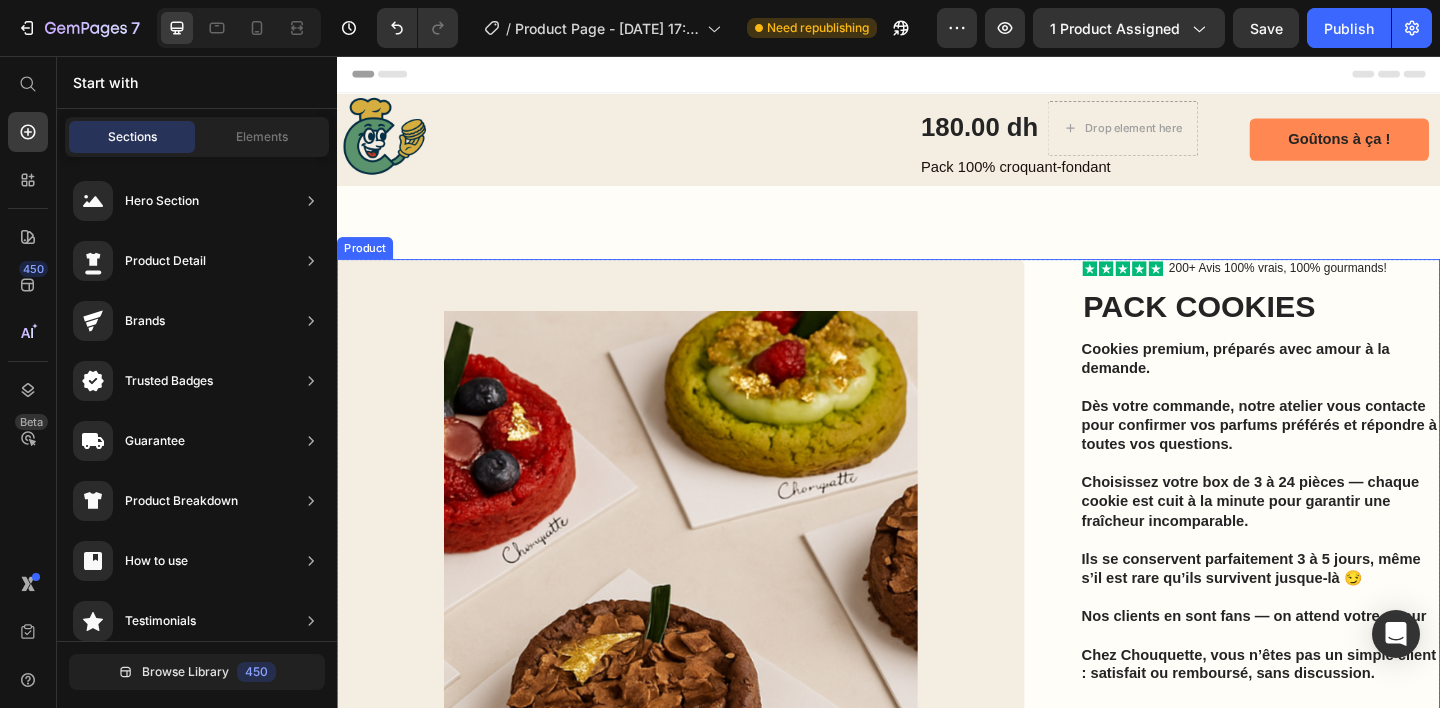 scroll, scrollTop: 0, scrollLeft: 0, axis: both 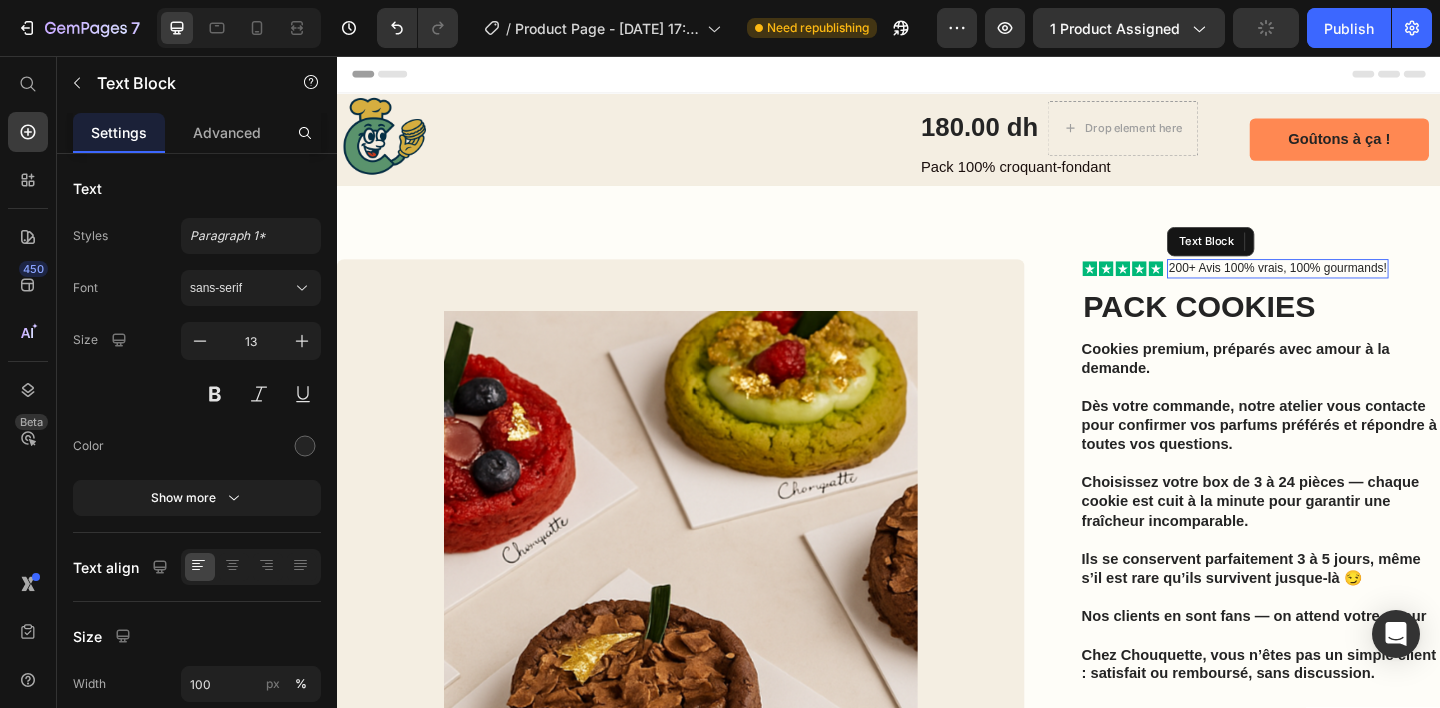 click on "200+ Avis 100% vrais, 100% gourmands!" at bounding box center [1360, 287] 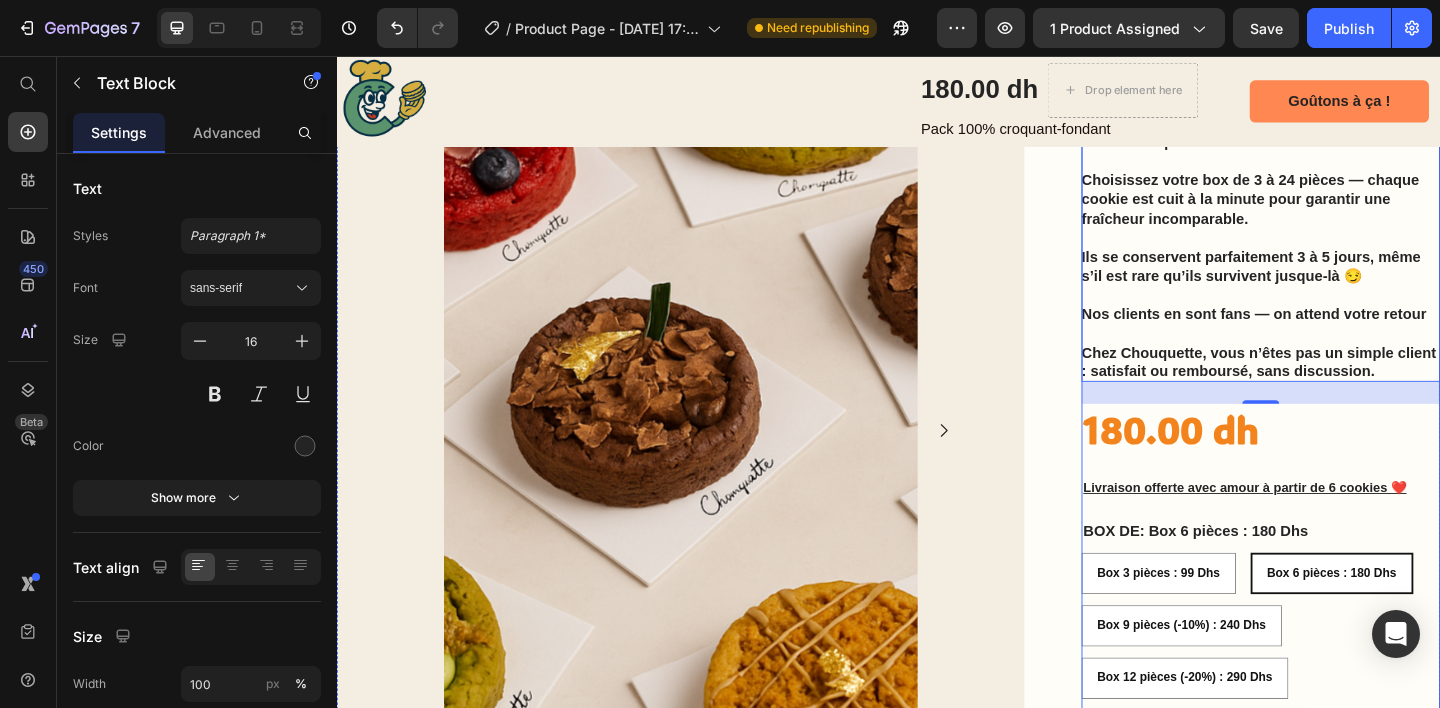 scroll, scrollTop: 464, scrollLeft: 0, axis: vertical 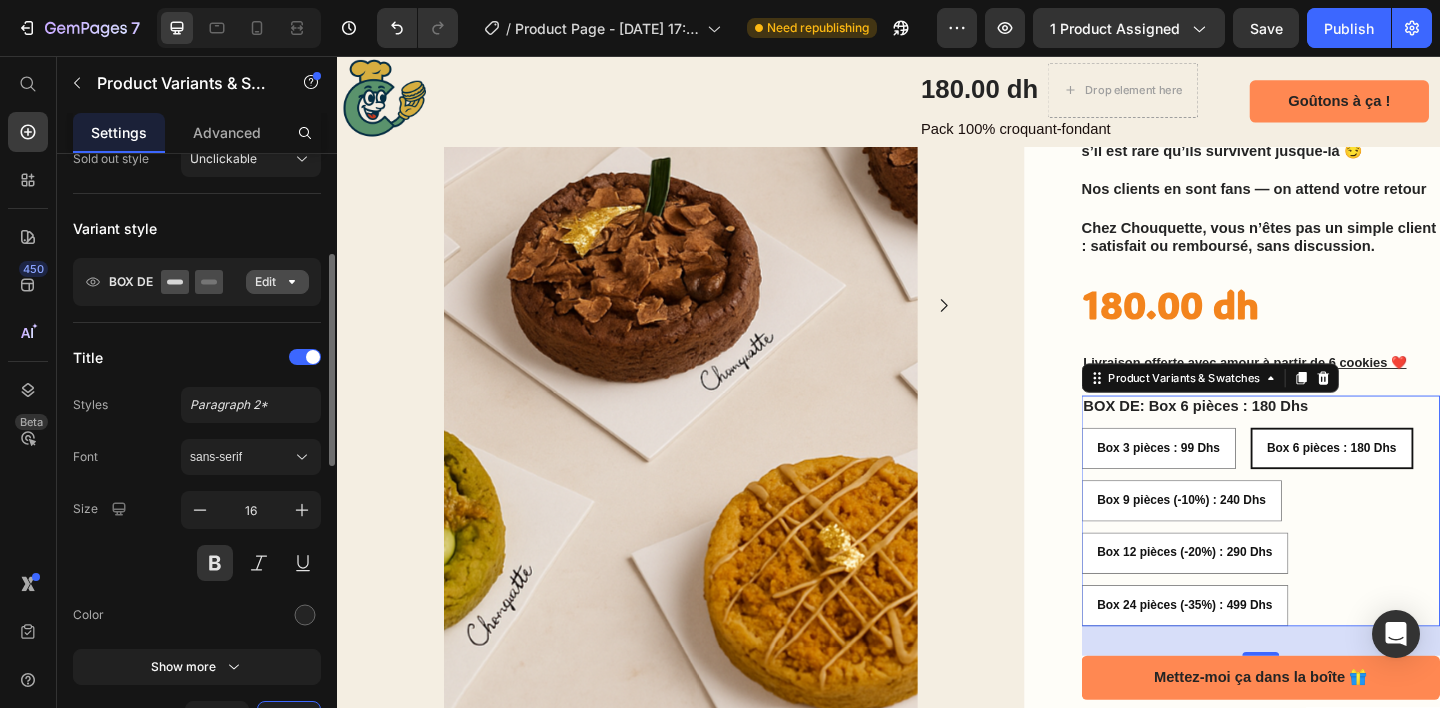 click on "Edit" 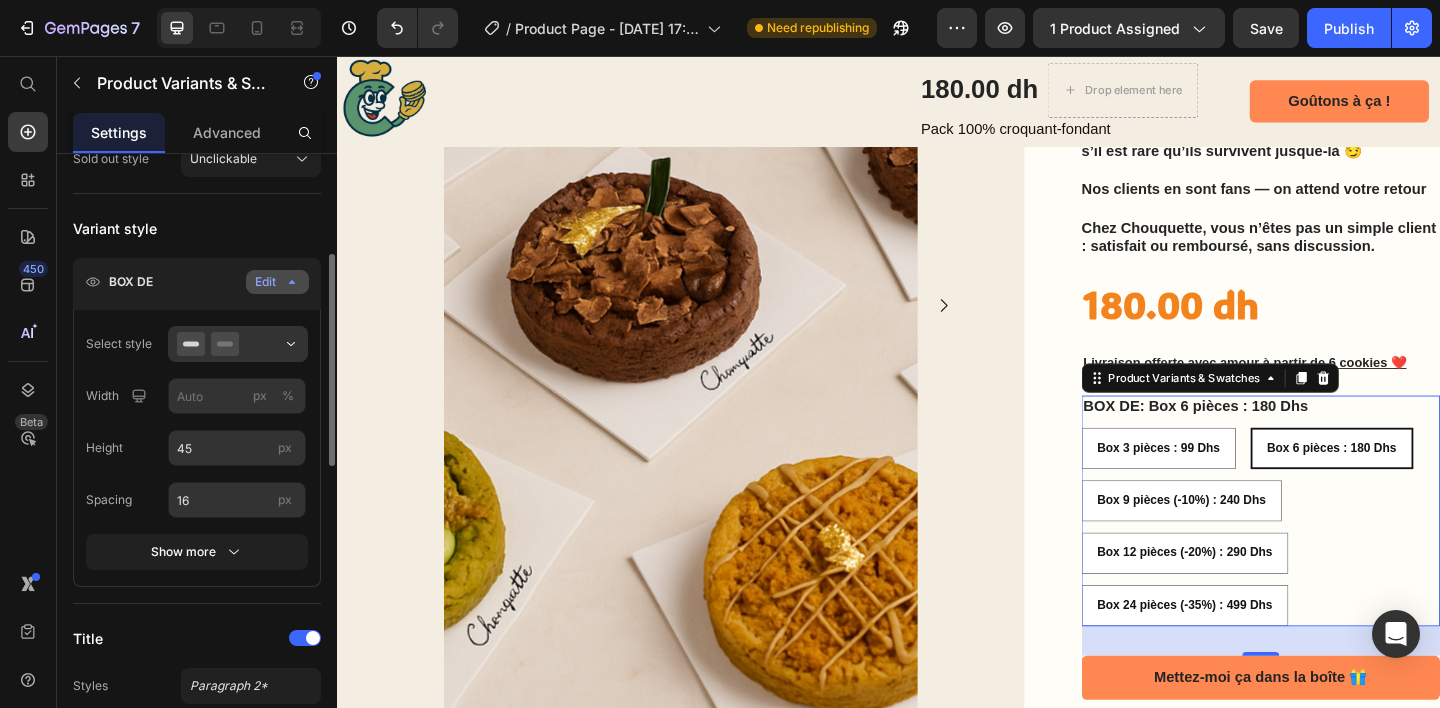 click on "Edit" 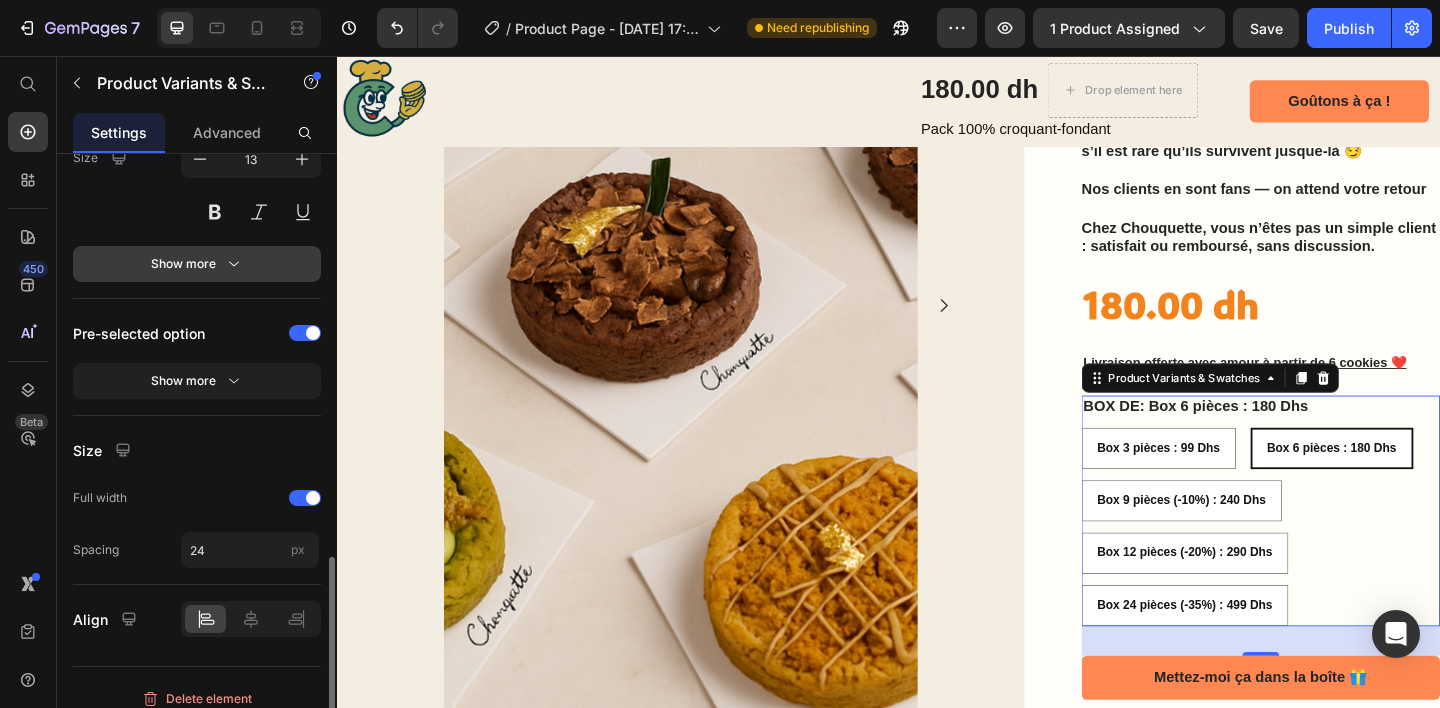 scroll, scrollTop: 1141, scrollLeft: 0, axis: vertical 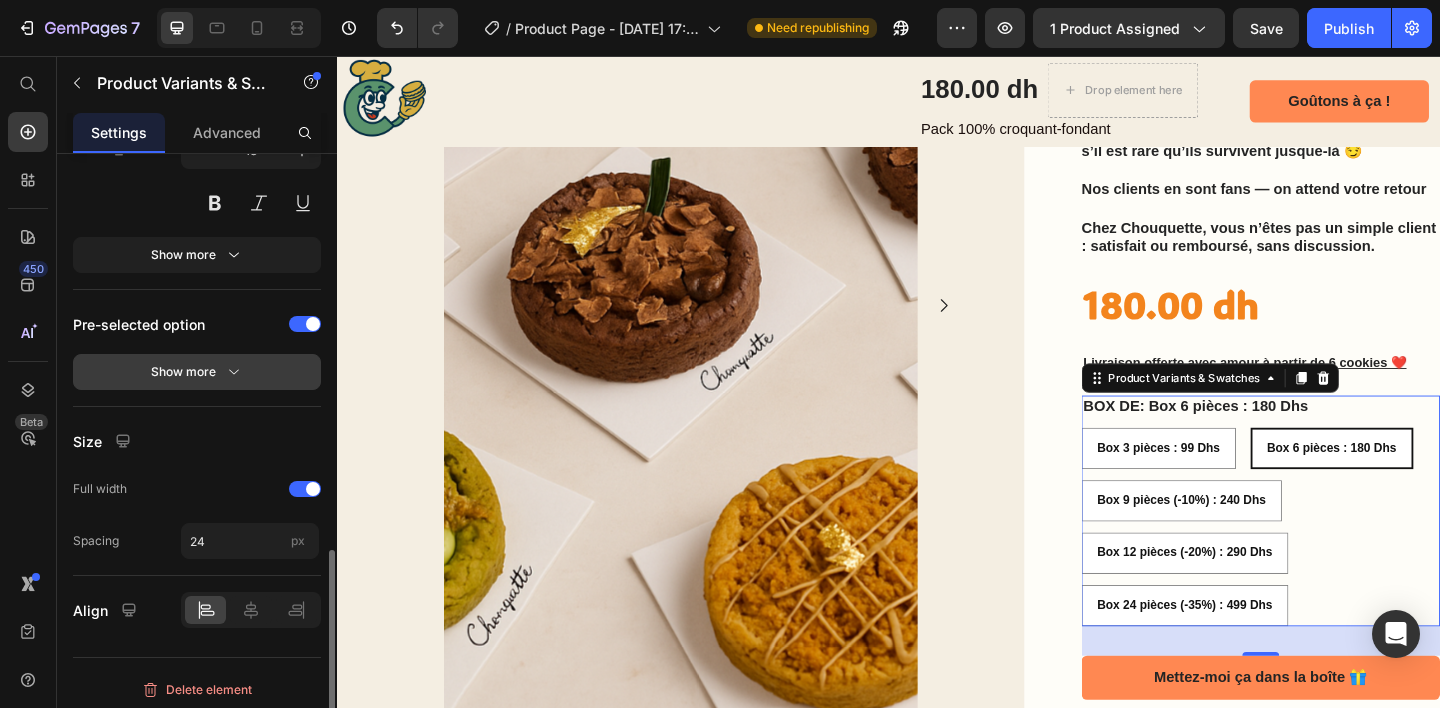 click on "Show more" 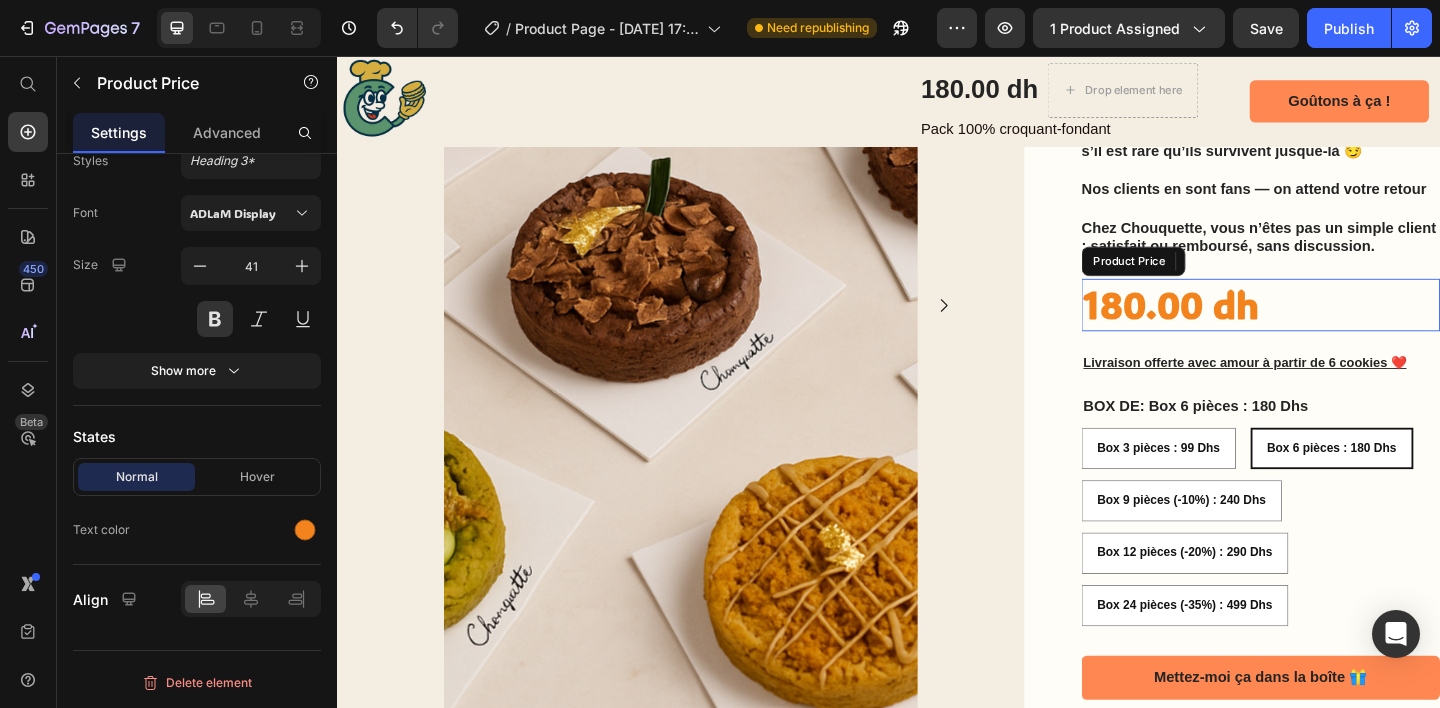 click on "180.00 dh" at bounding box center (1342, 327) 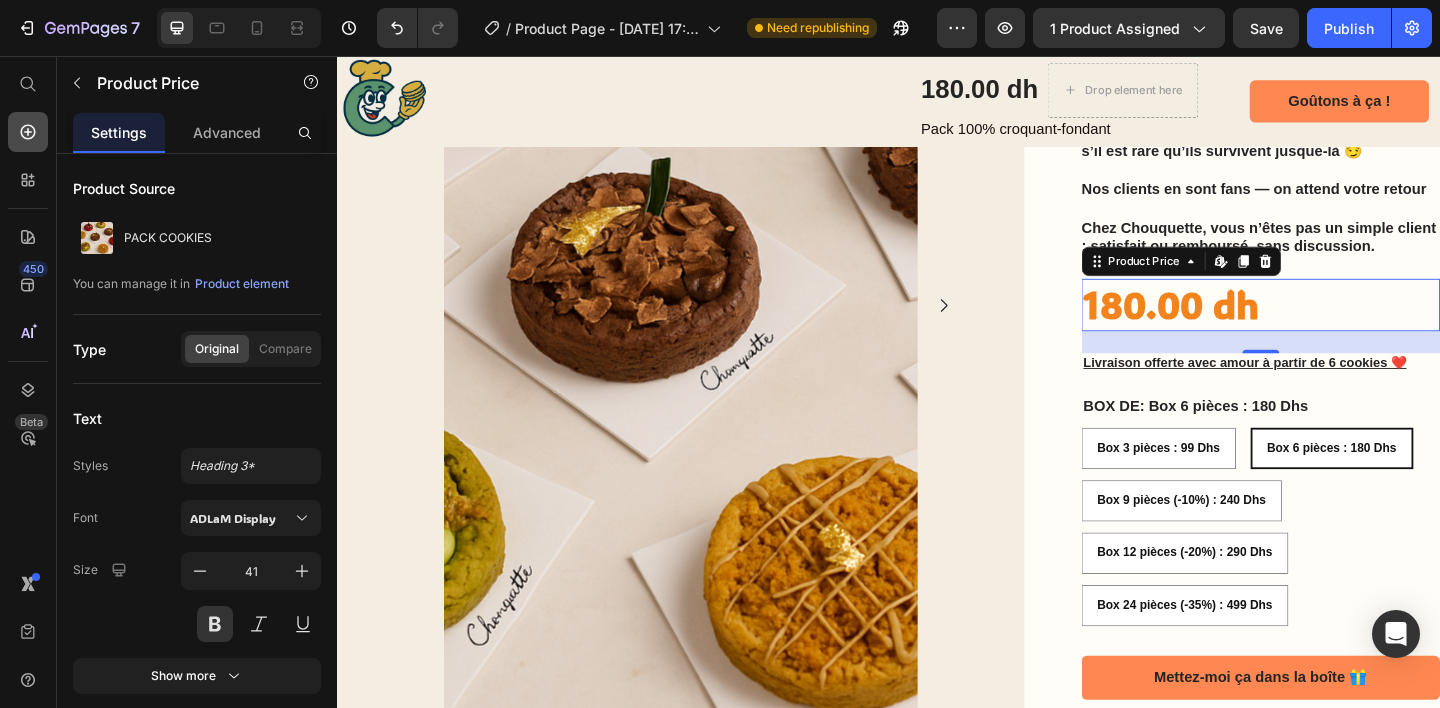 click 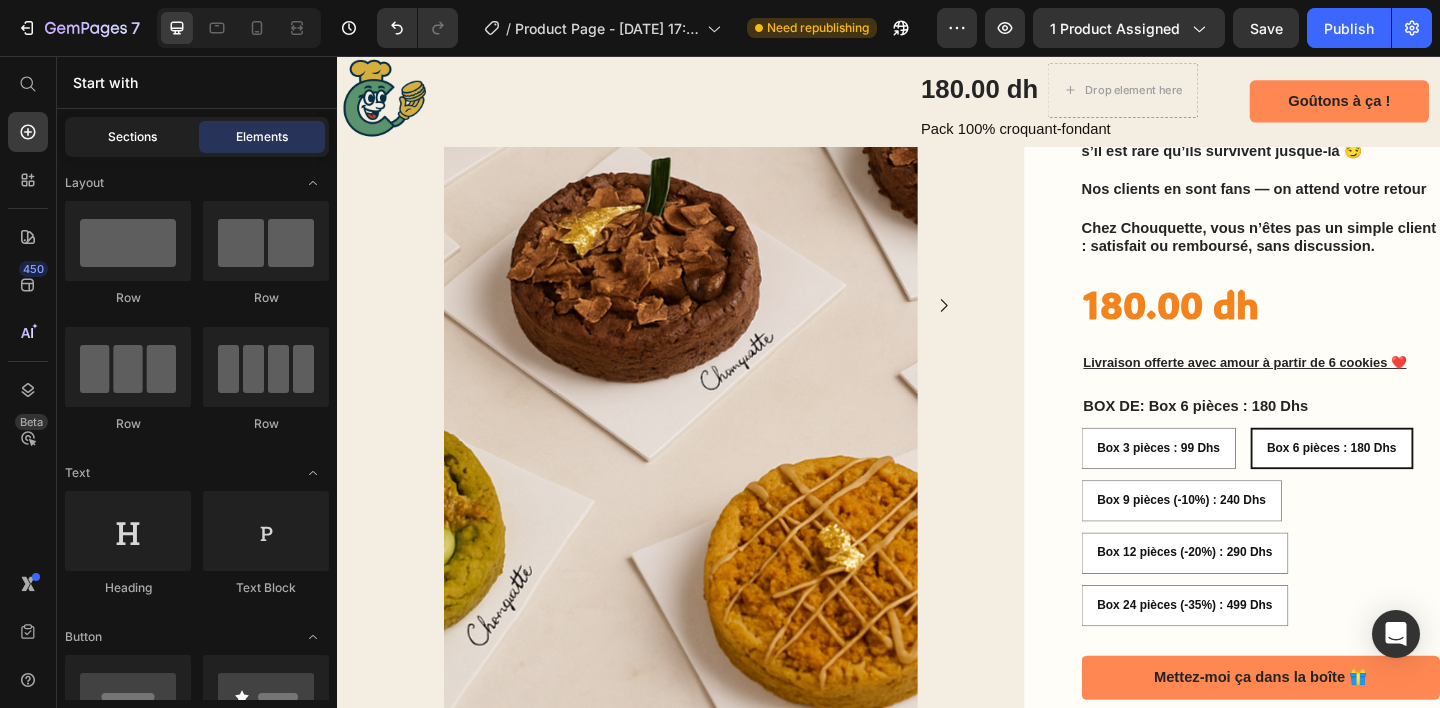 click on "Sections" at bounding box center (132, 137) 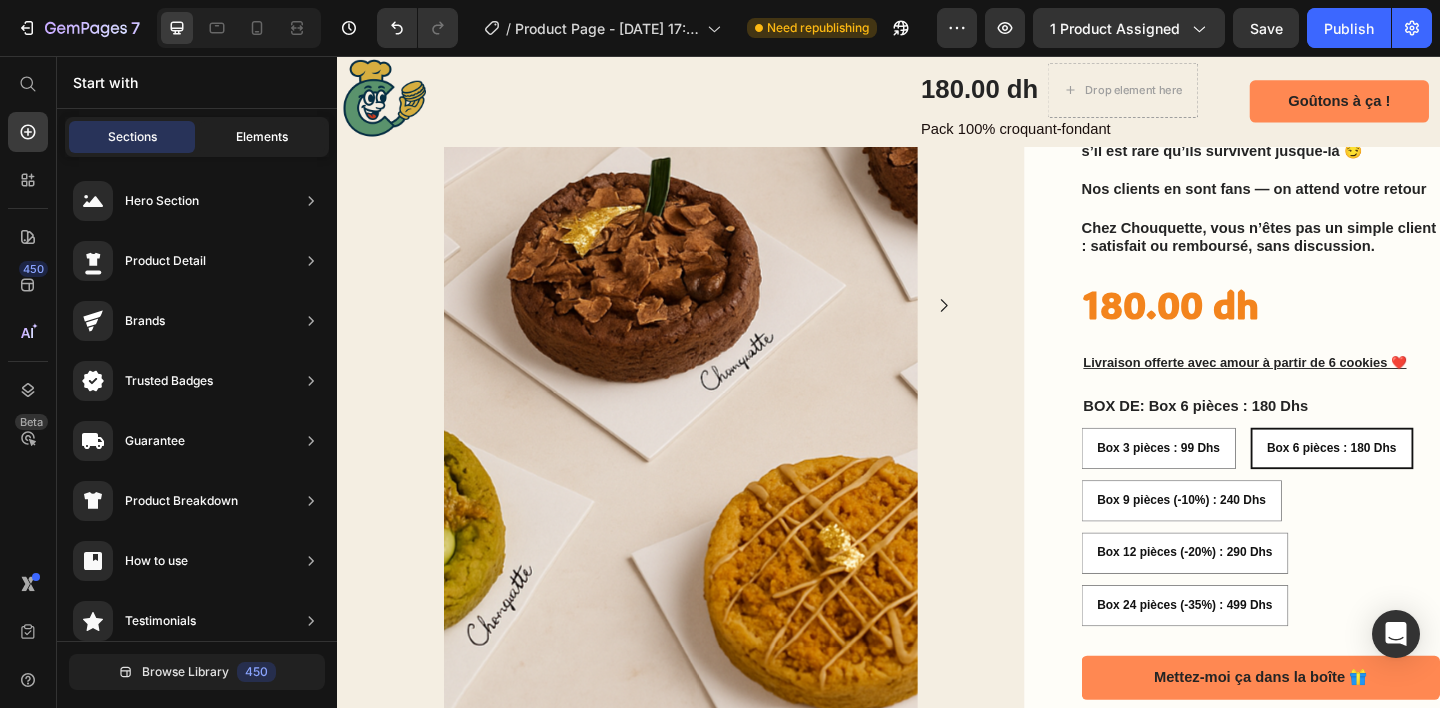 click on "Elements" at bounding box center (262, 137) 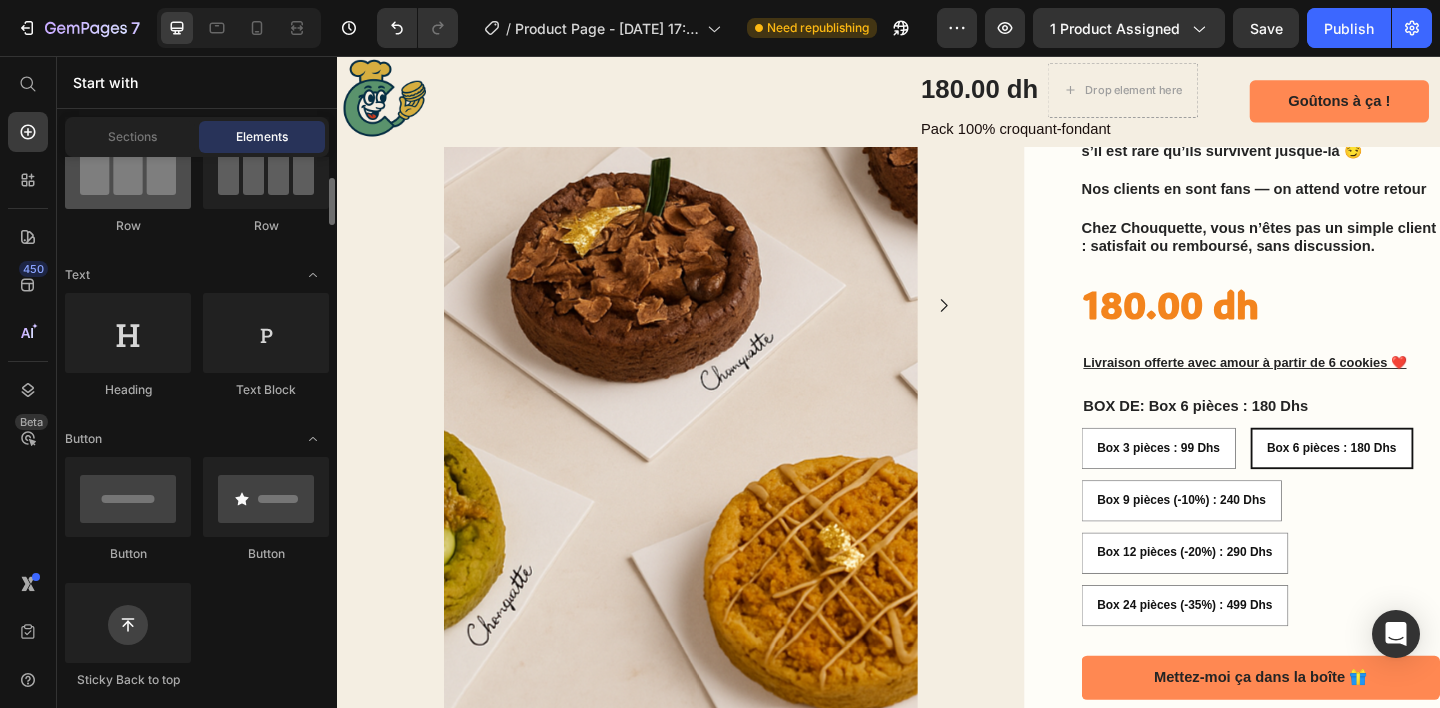 scroll, scrollTop: 202, scrollLeft: 0, axis: vertical 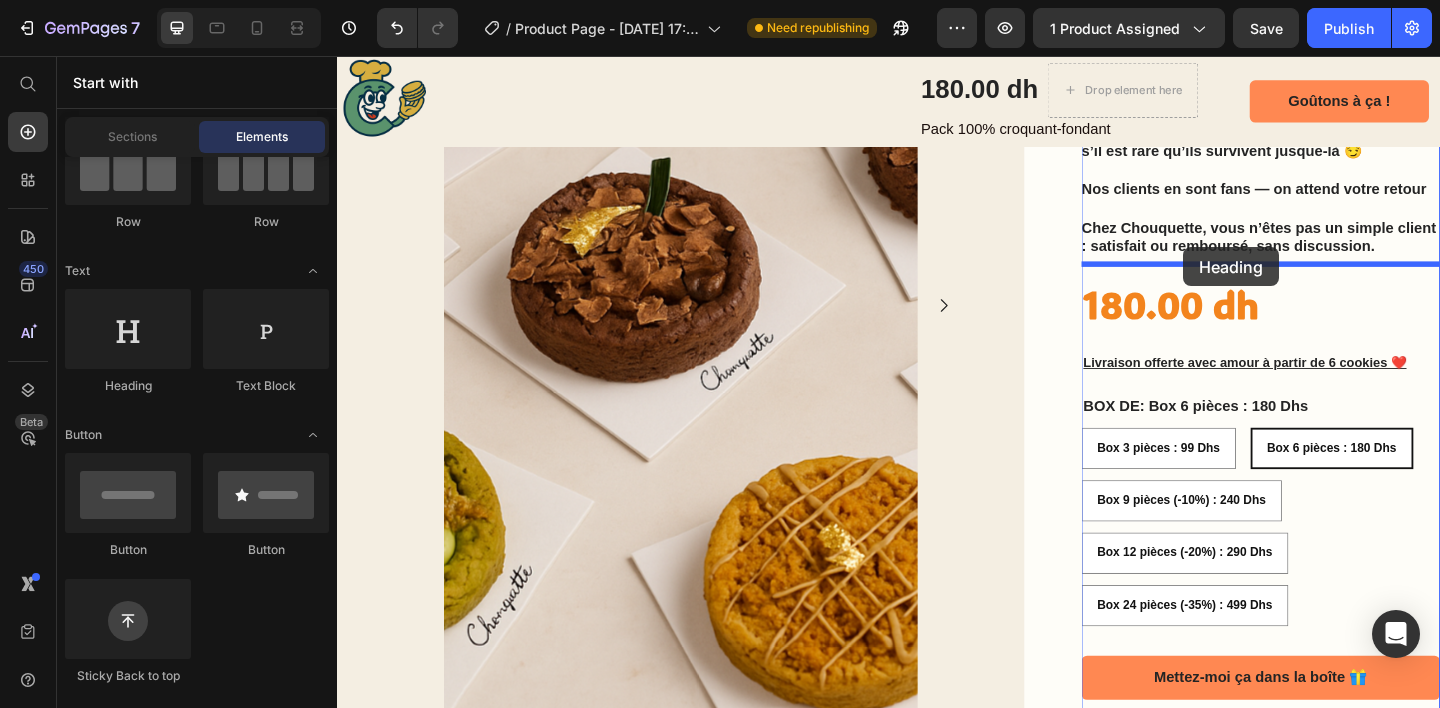 drag, startPoint x: 452, startPoint y: 403, endPoint x: 1257, endPoint y: 264, distance: 816.9125 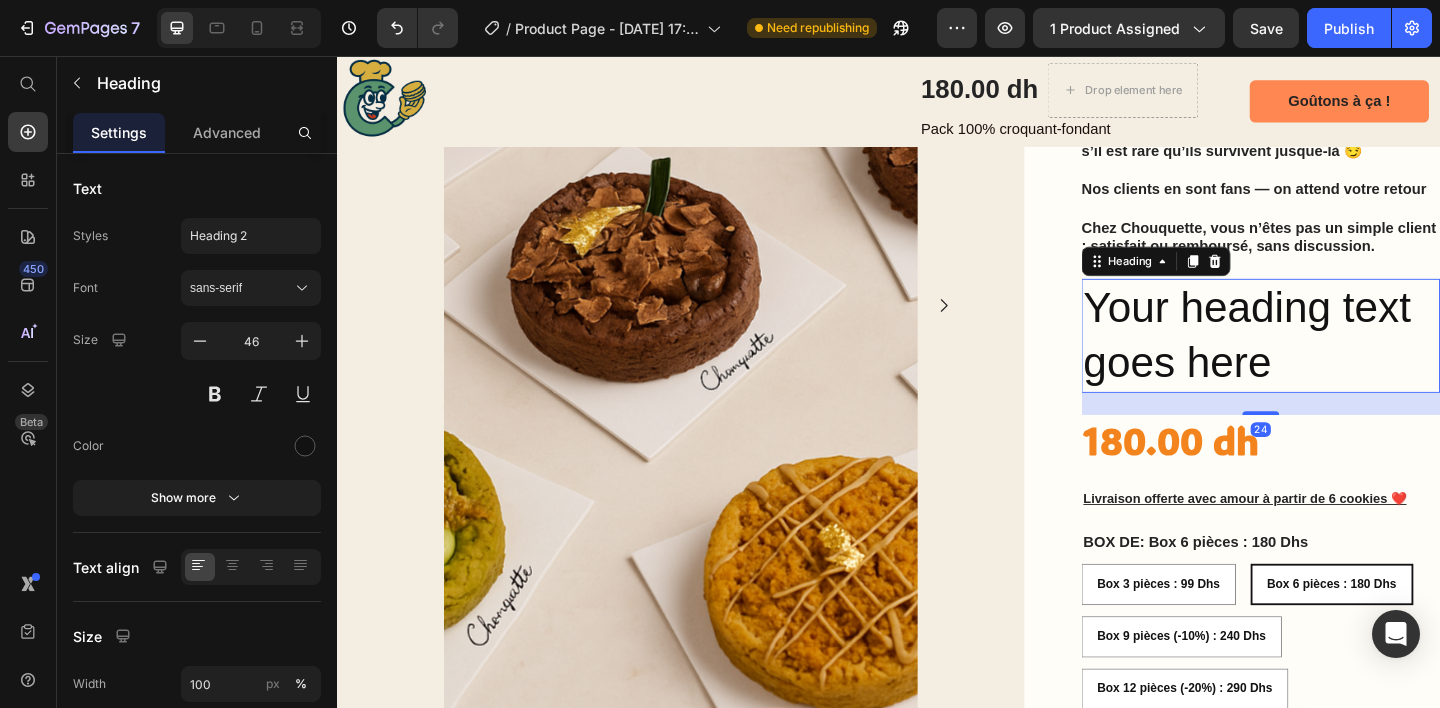 click on "Your heading text goes here" at bounding box center (1342, 361) 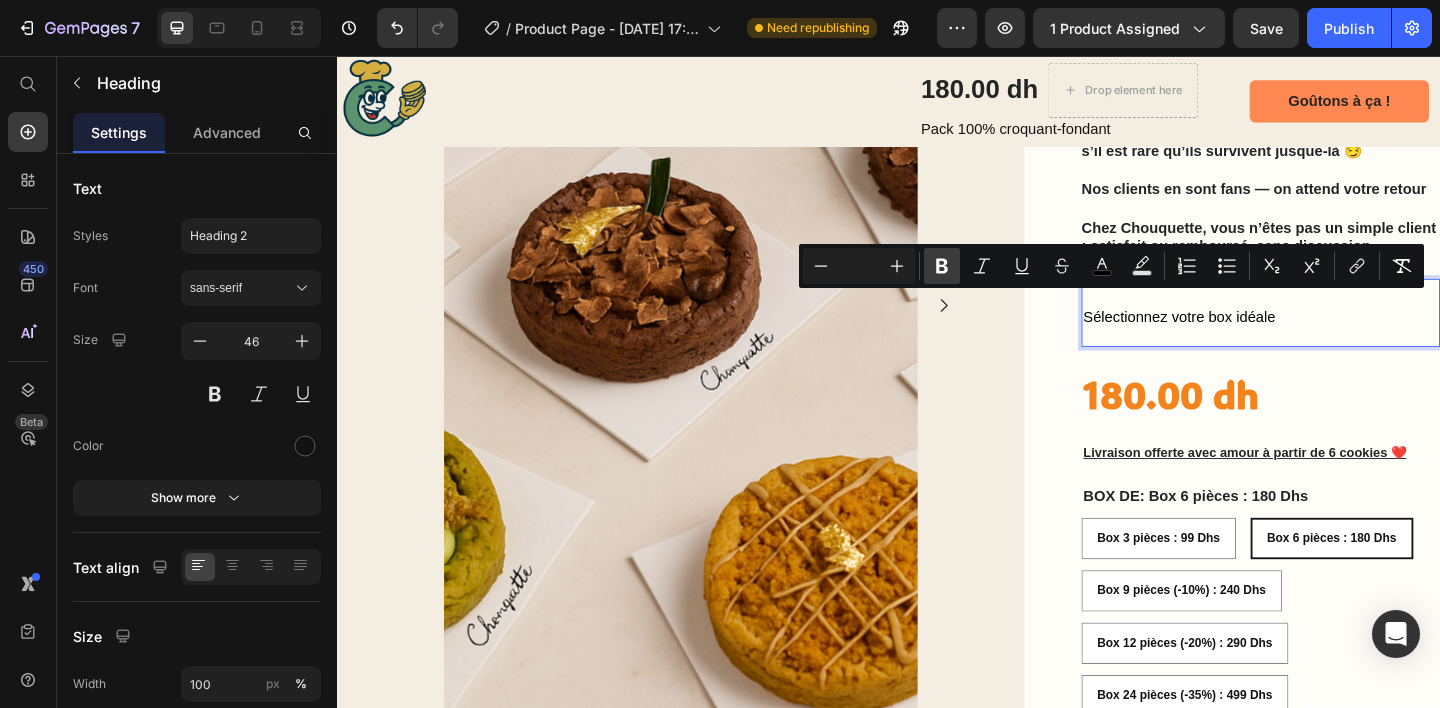 click 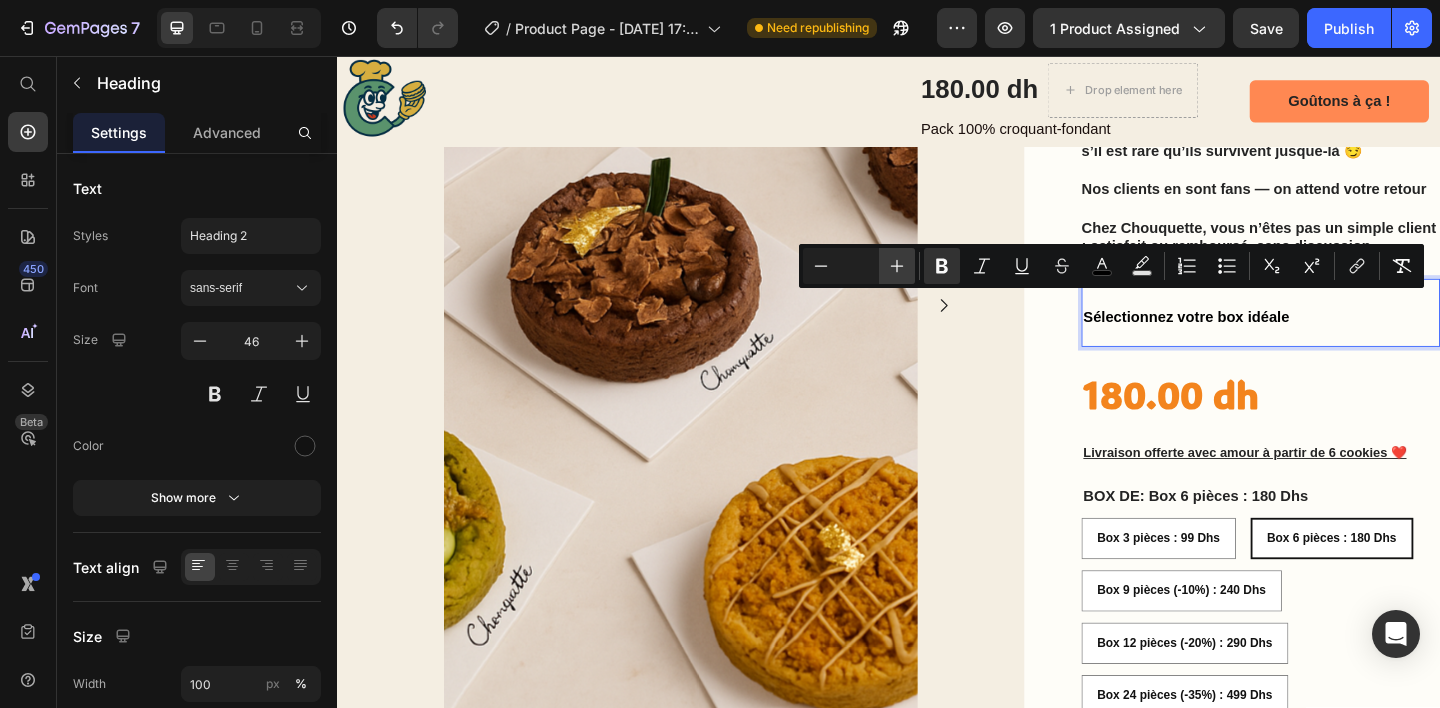 click 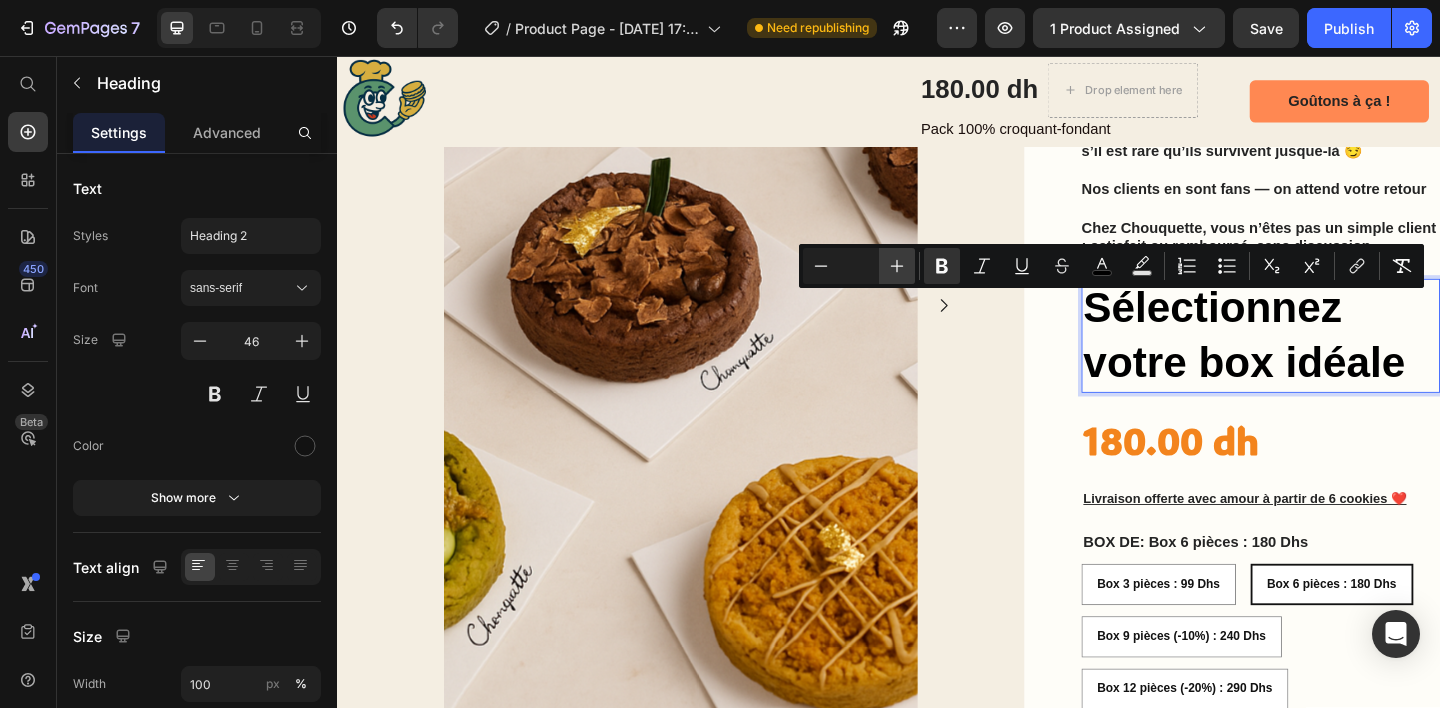 click 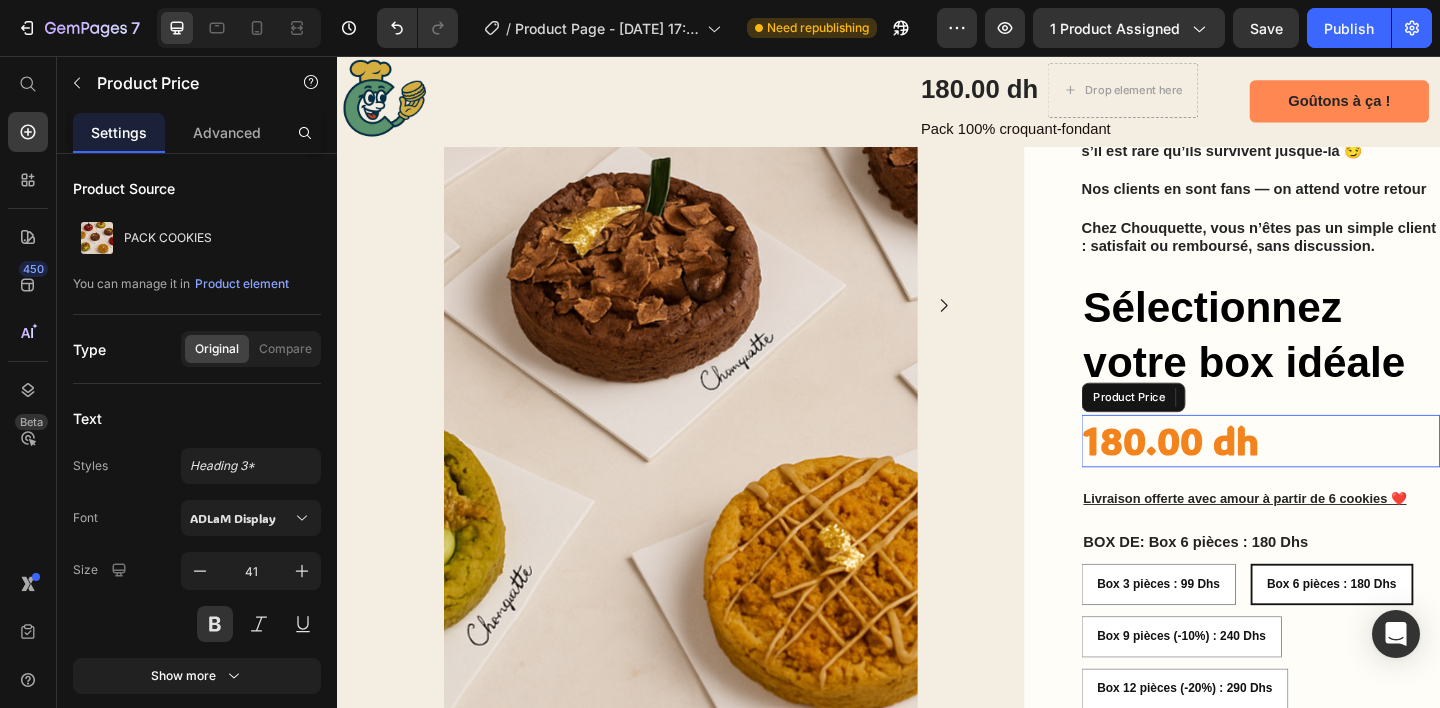 click on "180.00 dh" at bounding box center [1342, 475] 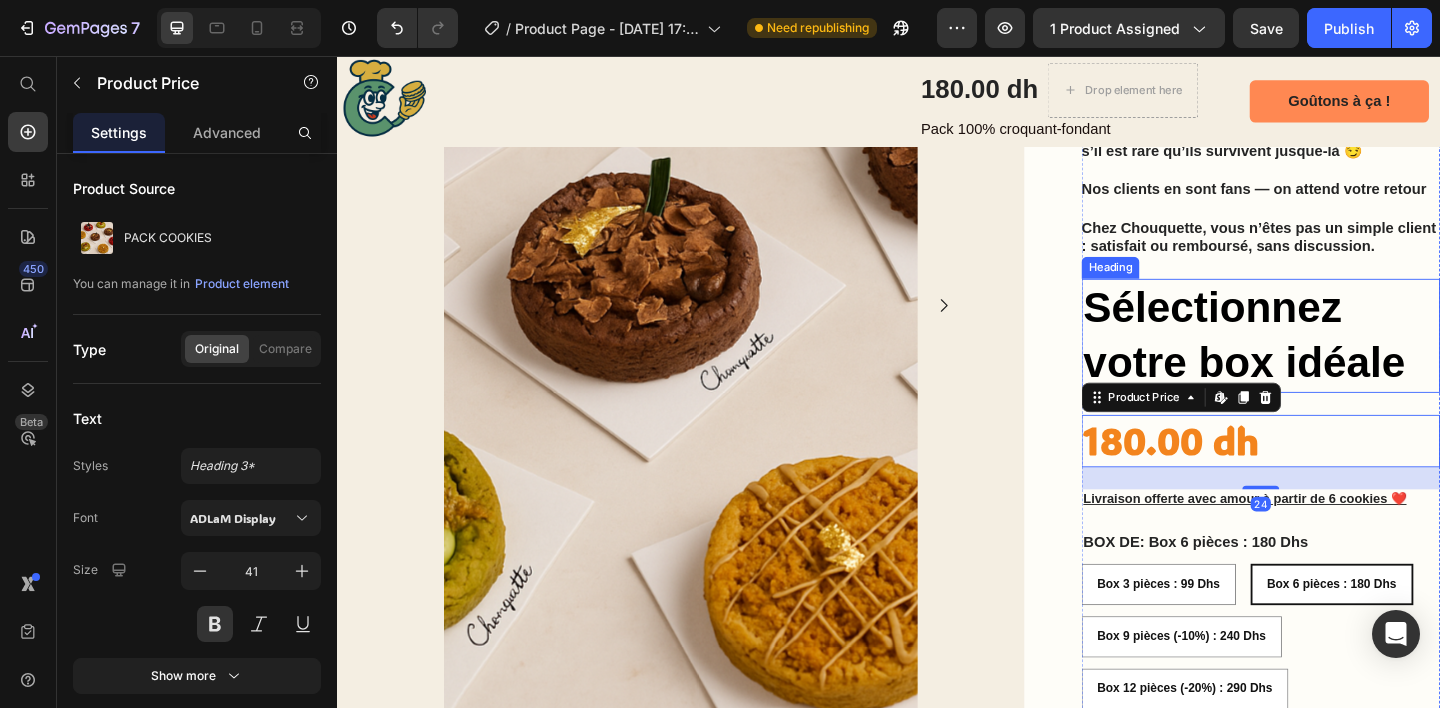 click on "Sélectionnez votre box idéale" at bounding box center (1324, 360) 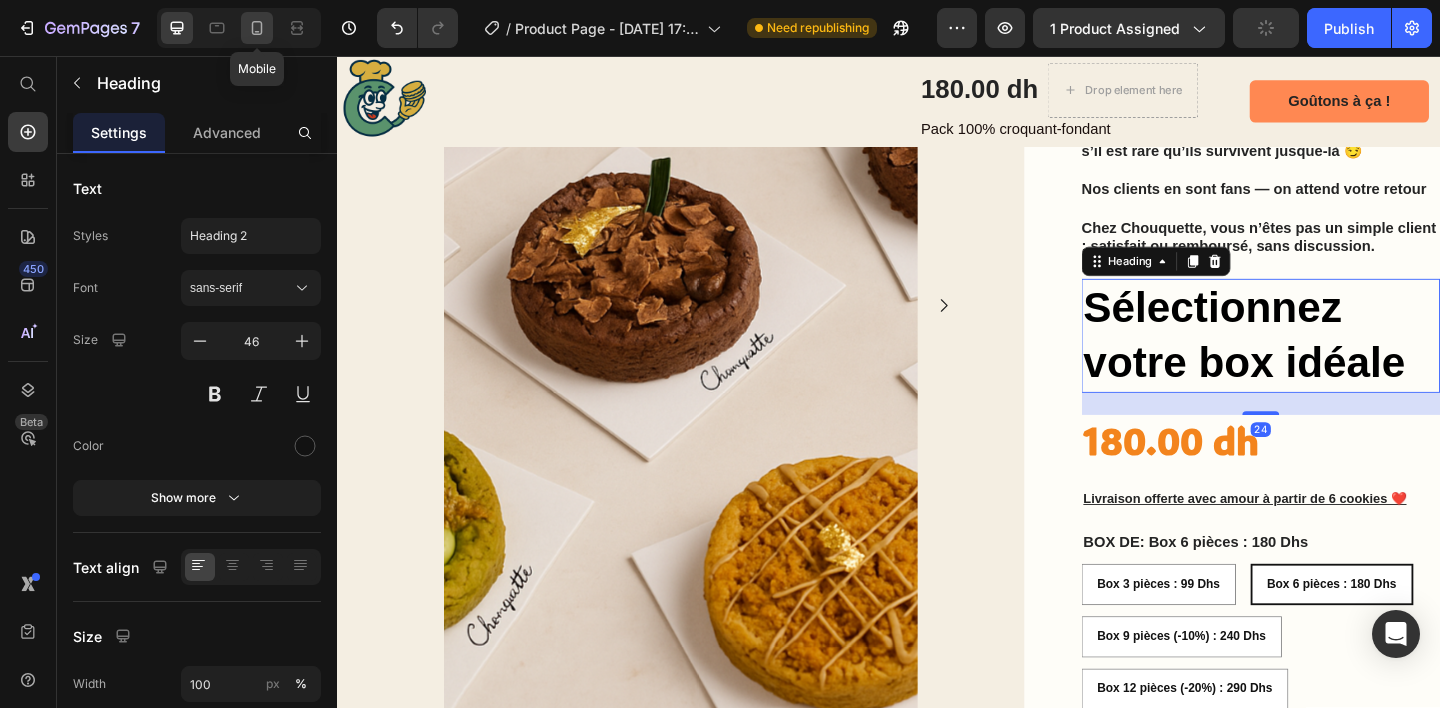 click 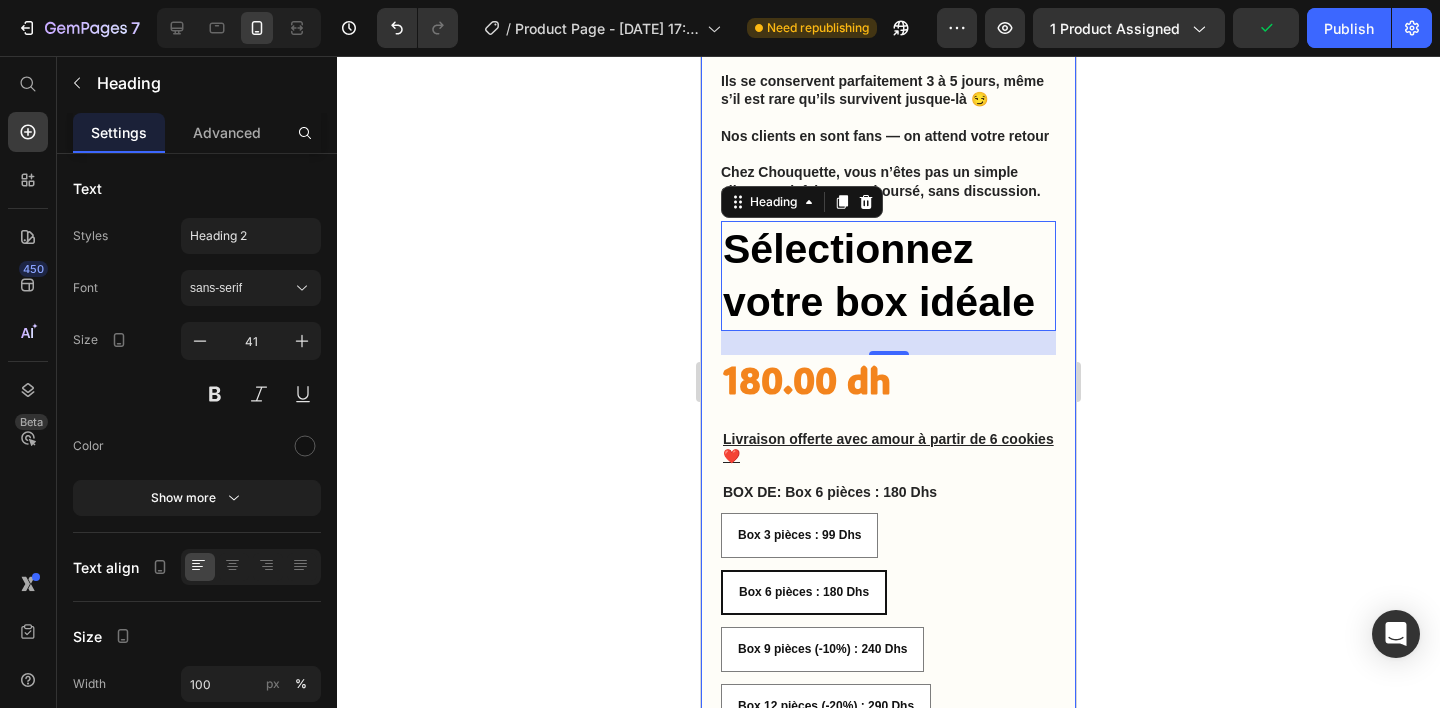 scroll, scrollTop: 1100, scrollLeft: 0, axis: vertical 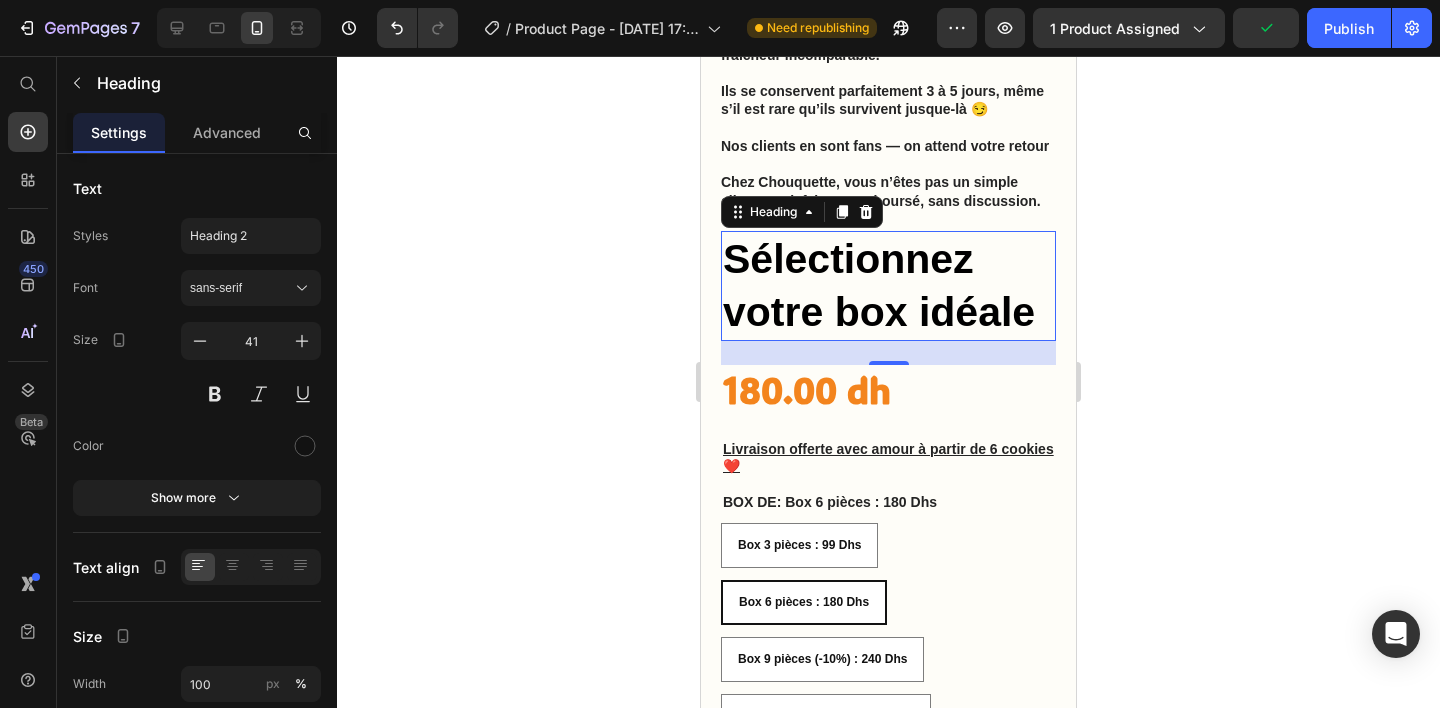 click 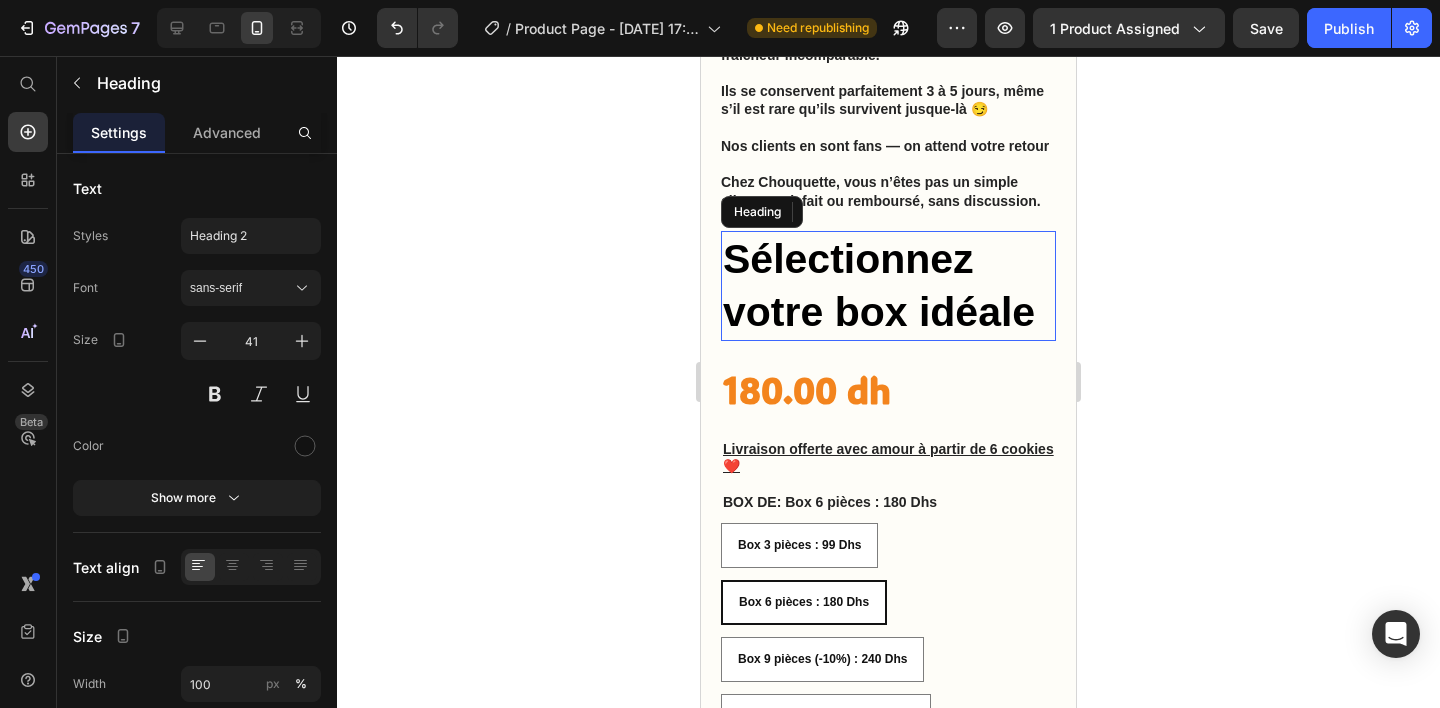 click on "⁠⁠⁠⁠⁠⁠⁠ Sélectionnez votre box idéale" at bounding box center [888, 286] 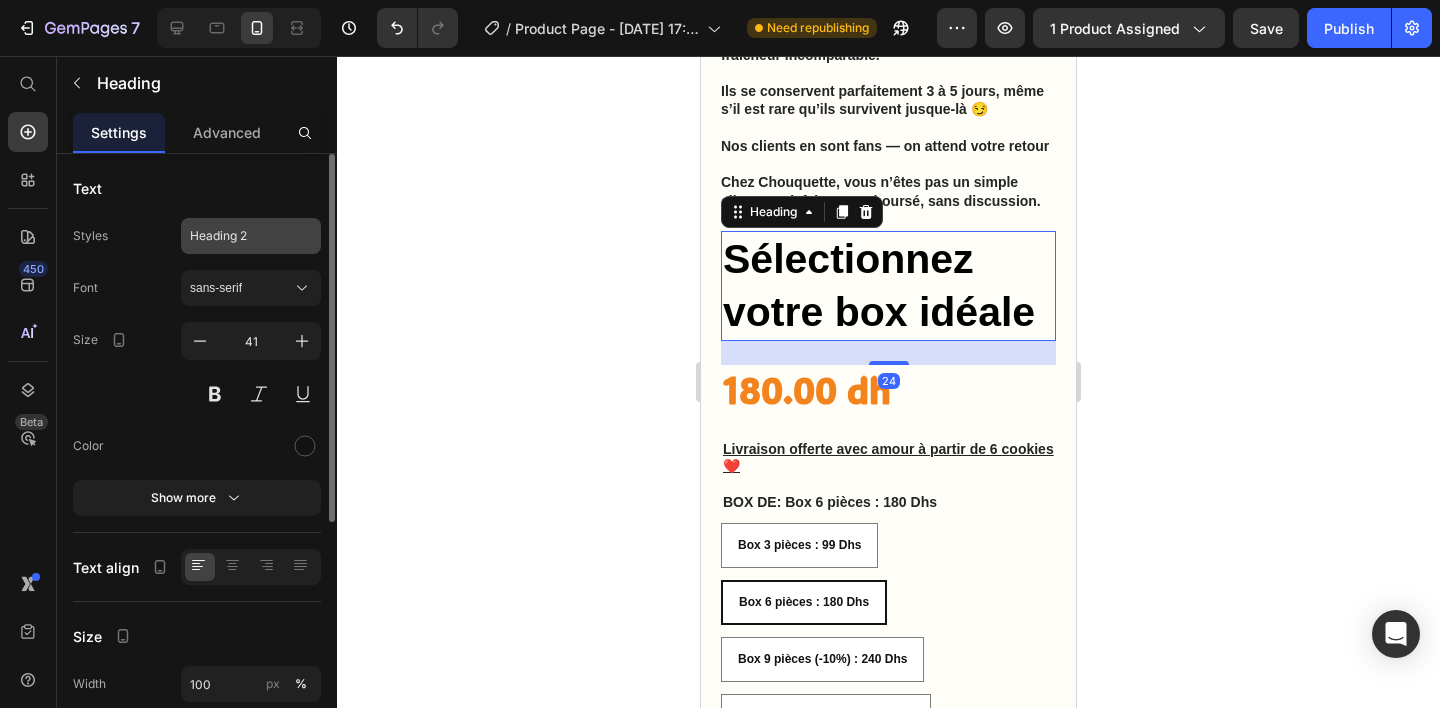 click on "Heading 2" 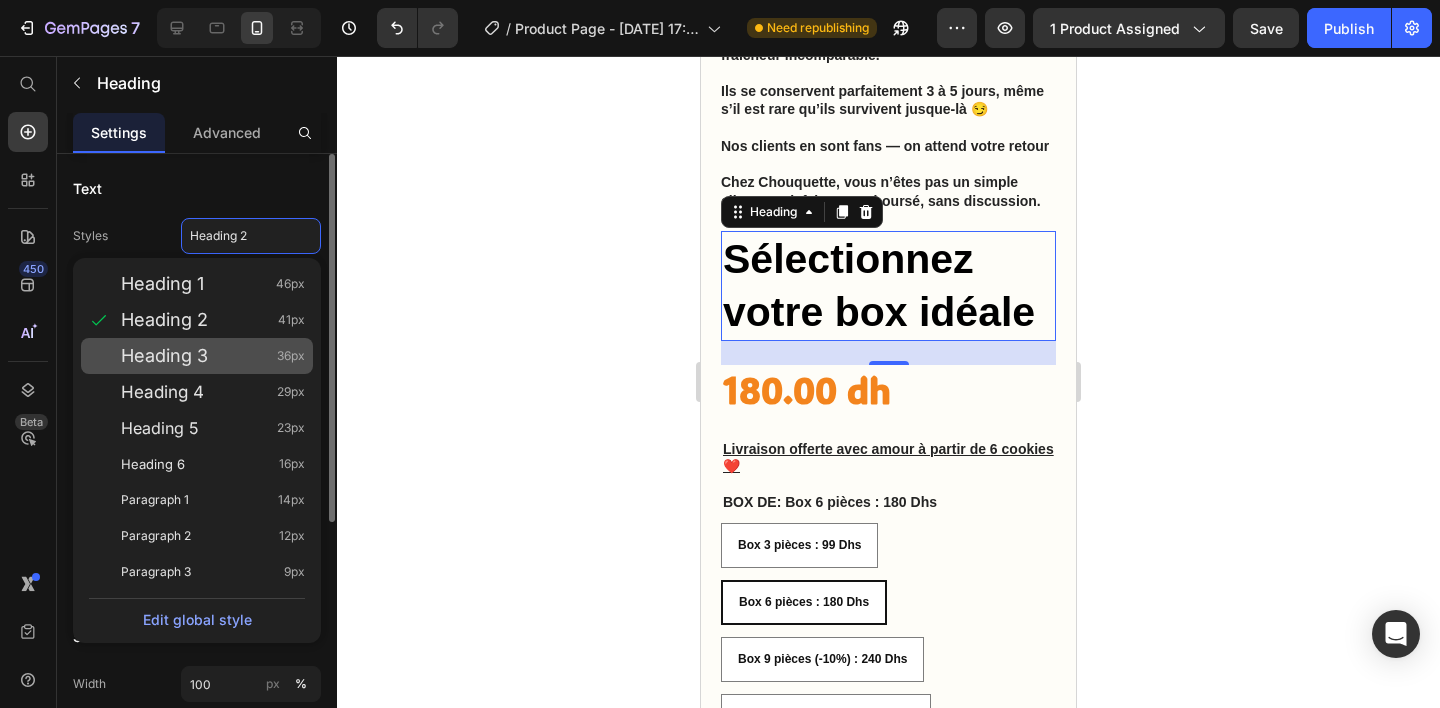 click on "Heading 3" at bounding box center [164, 356] 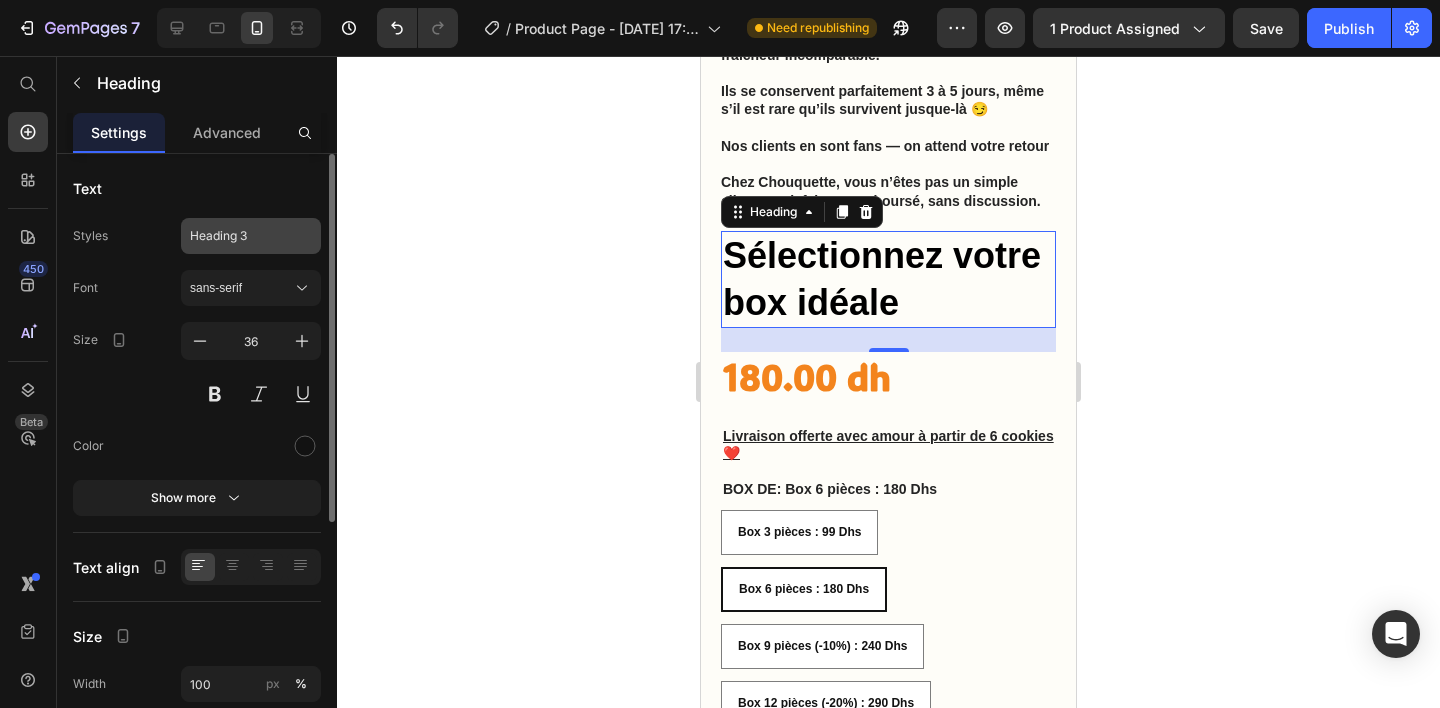 click on "Heading 3" 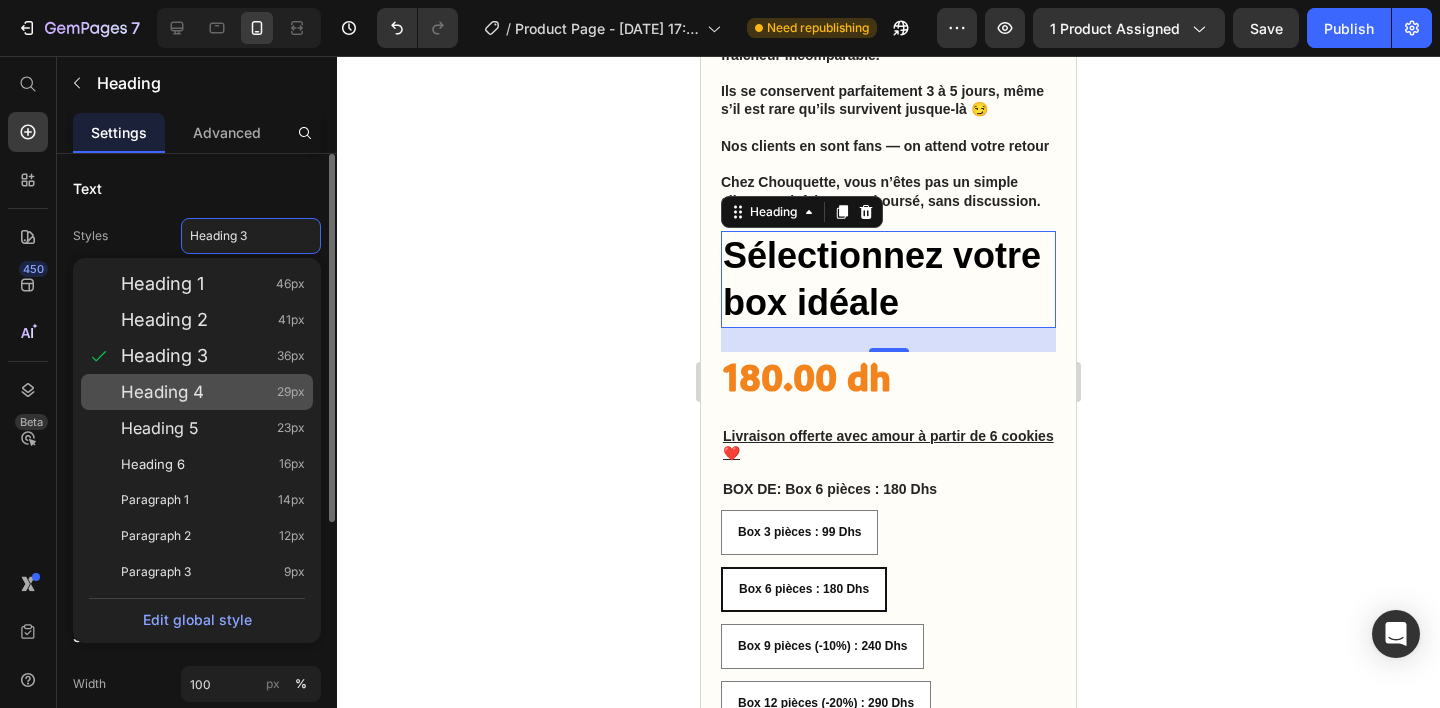 click on "Heading 4" at bounding box center (162, 392) 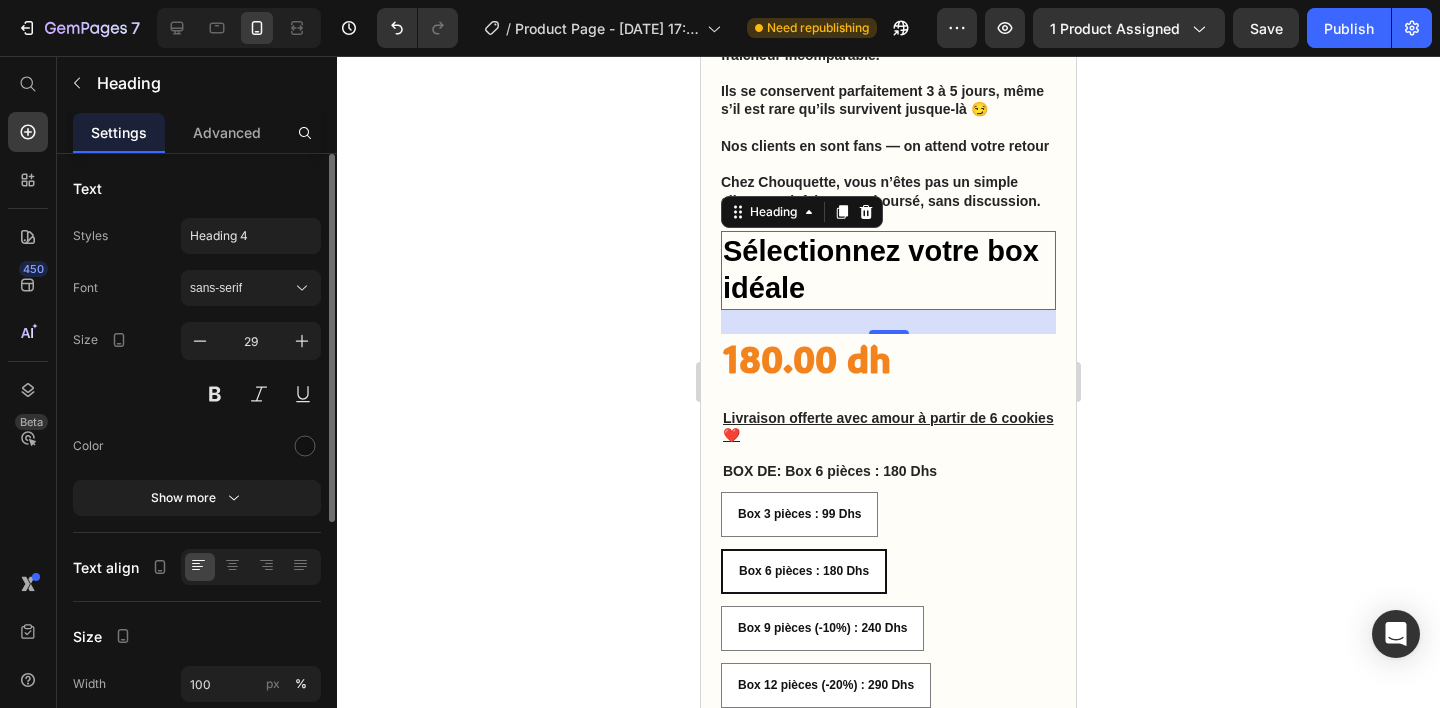 click 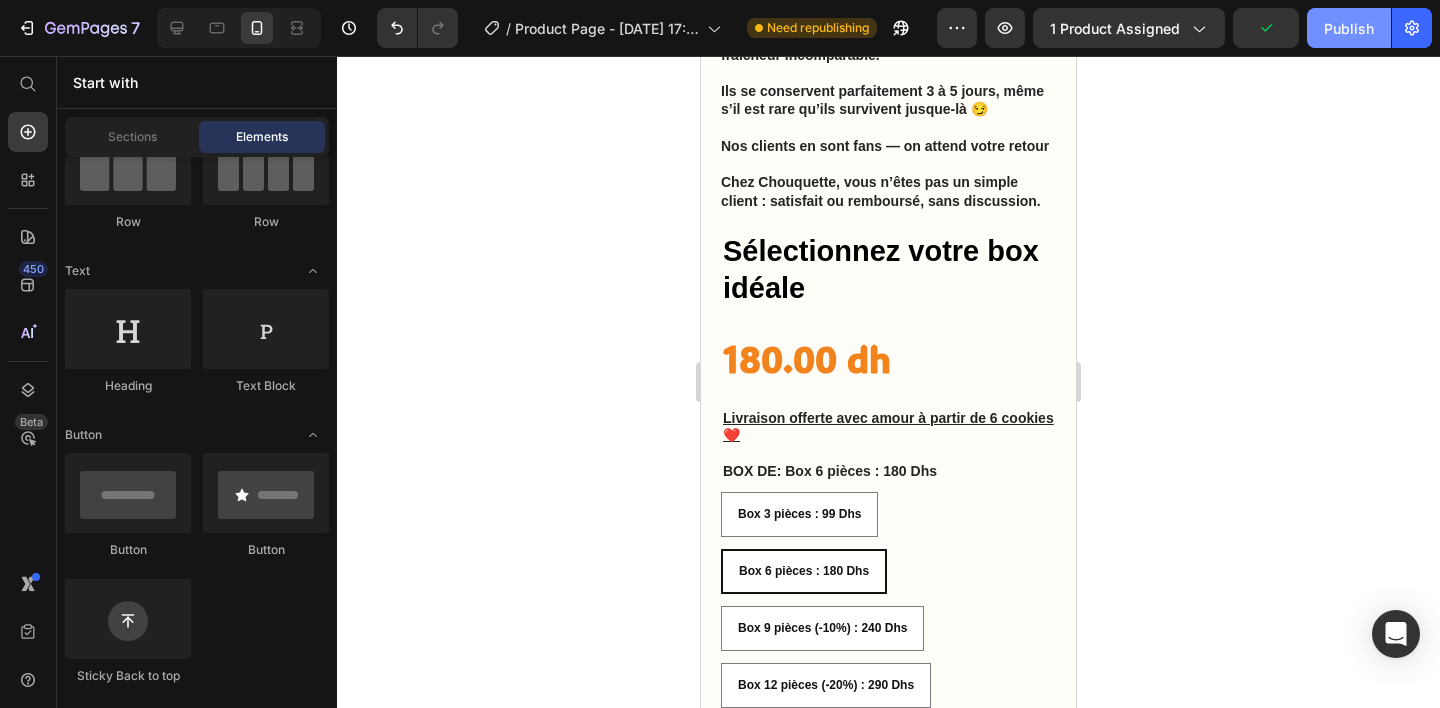 click on "Publish" at bounding box center [1349, 28] 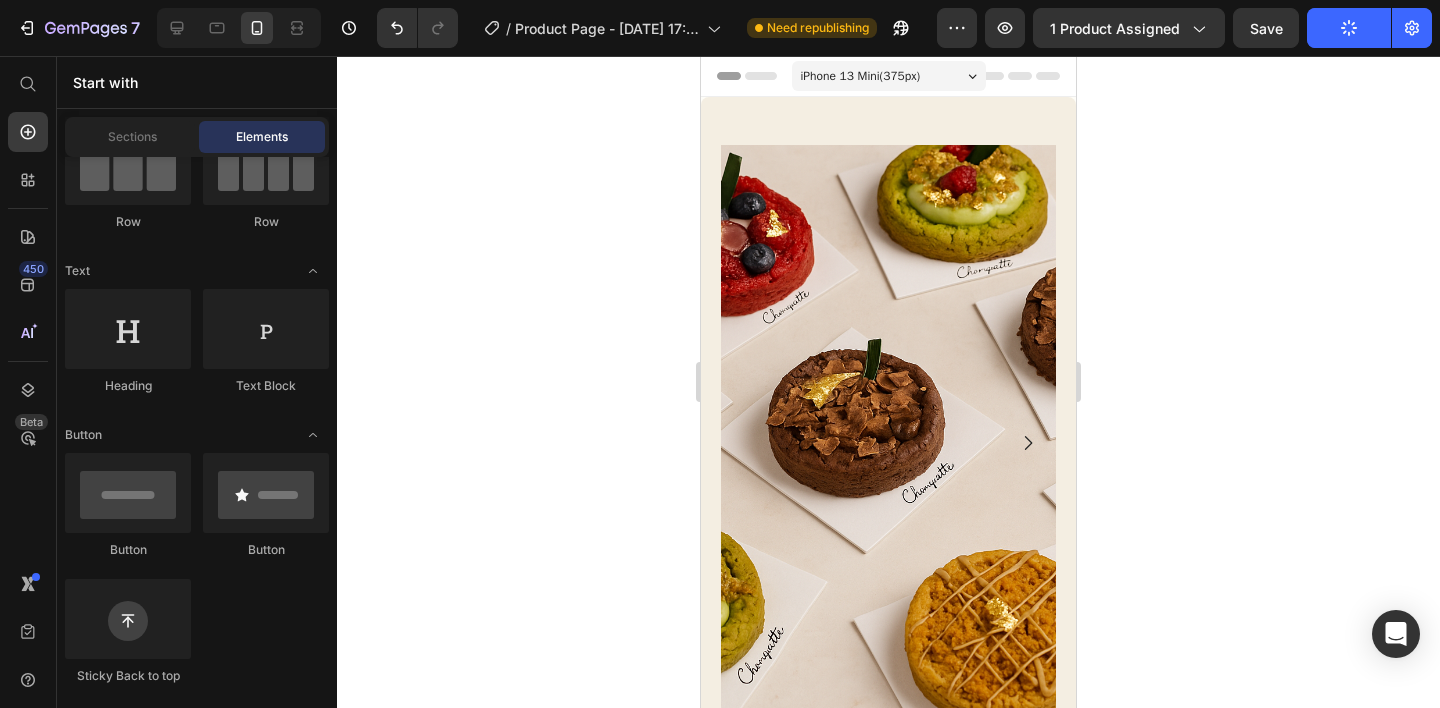 scroll, scrollTop: 0, scrollLeft: 0, axis: both 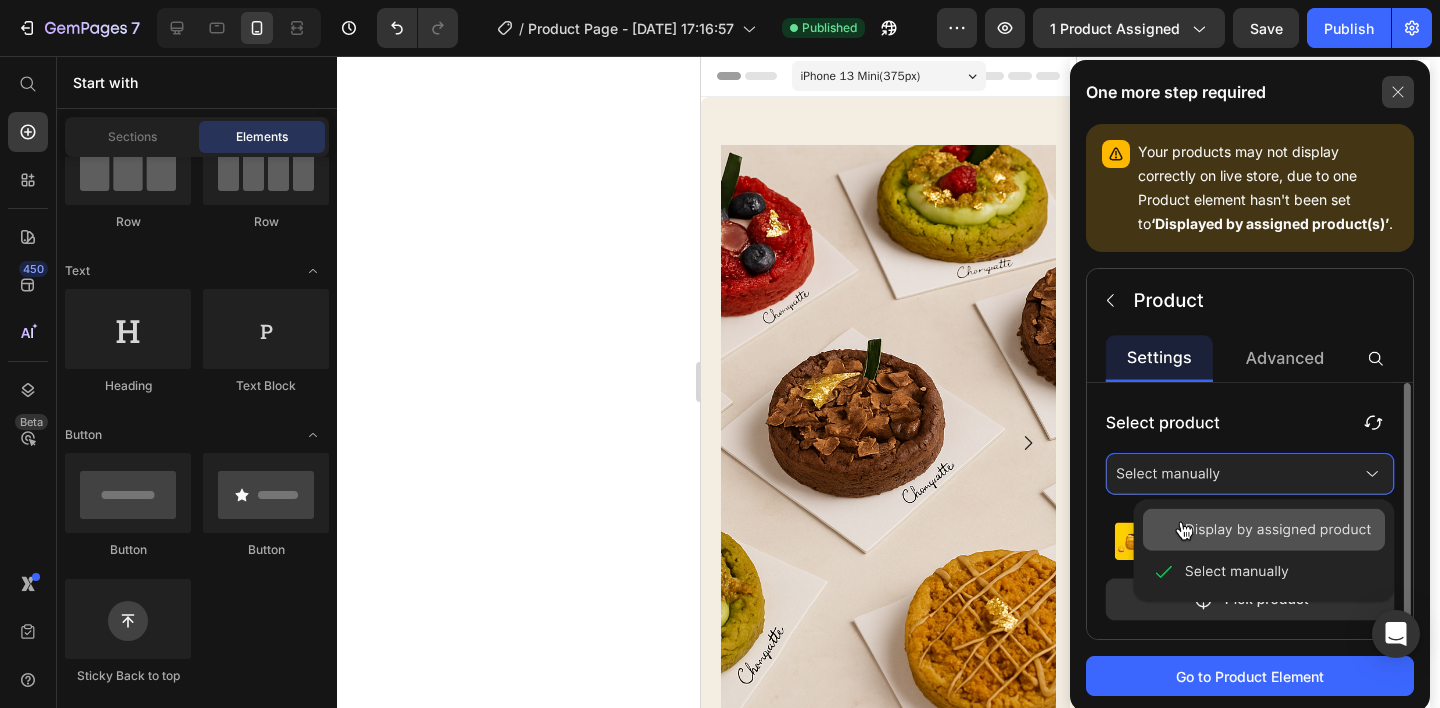 click 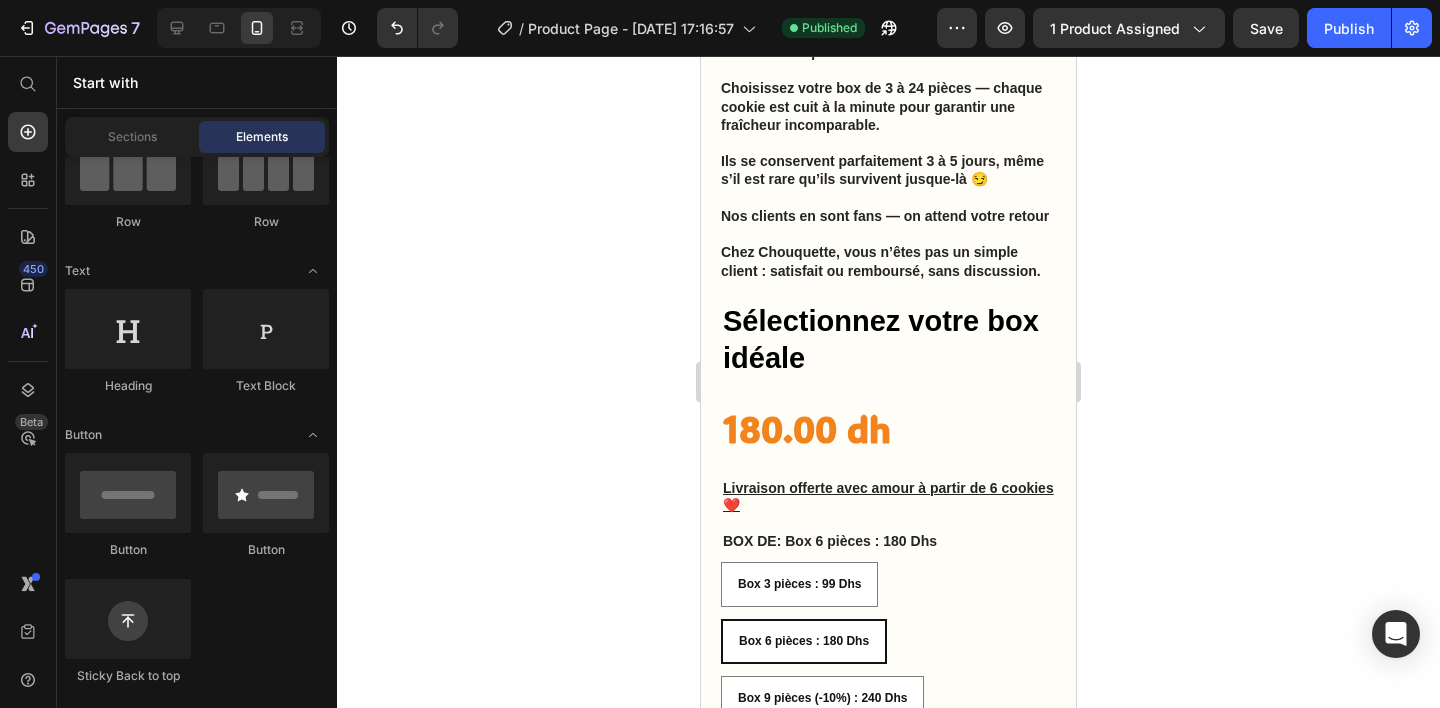 scroll, scrollTop: 1106, scrollLeft: 0, axis: vertical 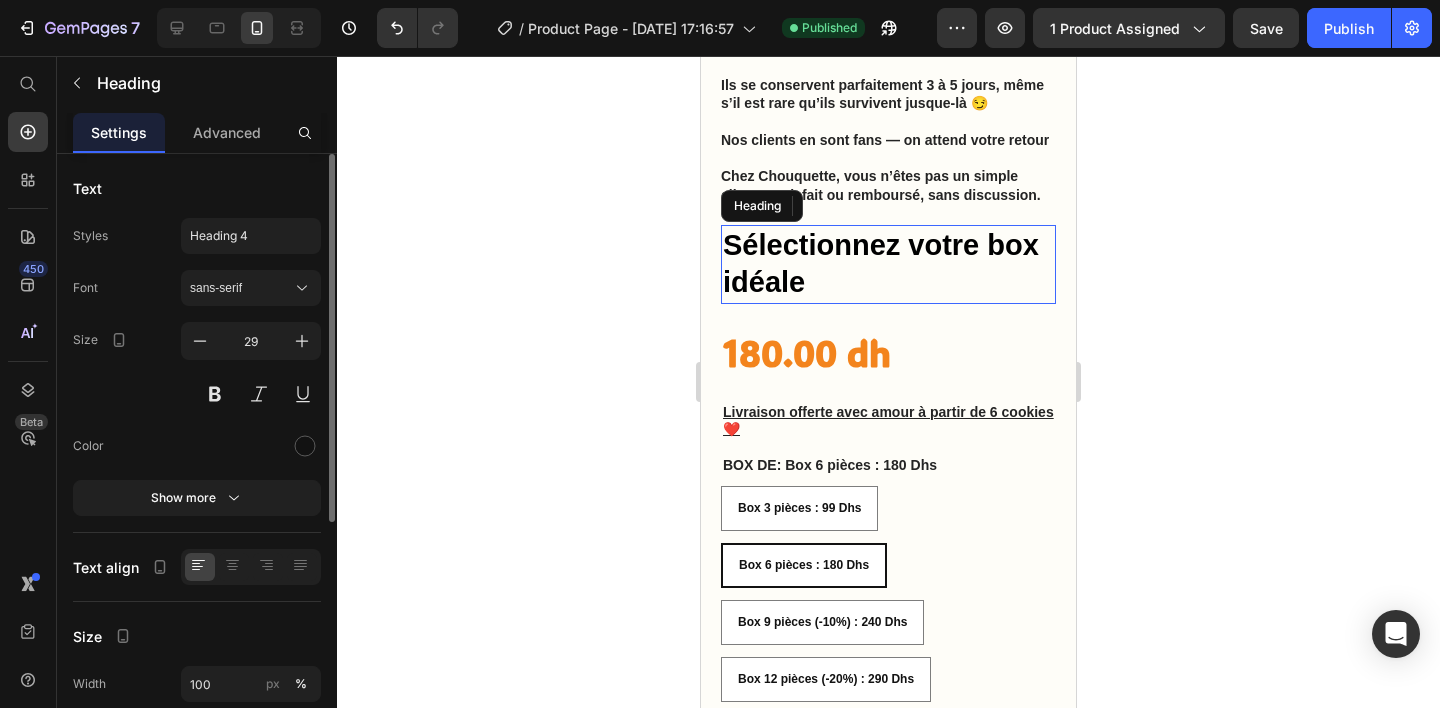 click on "Sélectionnez votre box idéale" at bounding box center [881, 264] 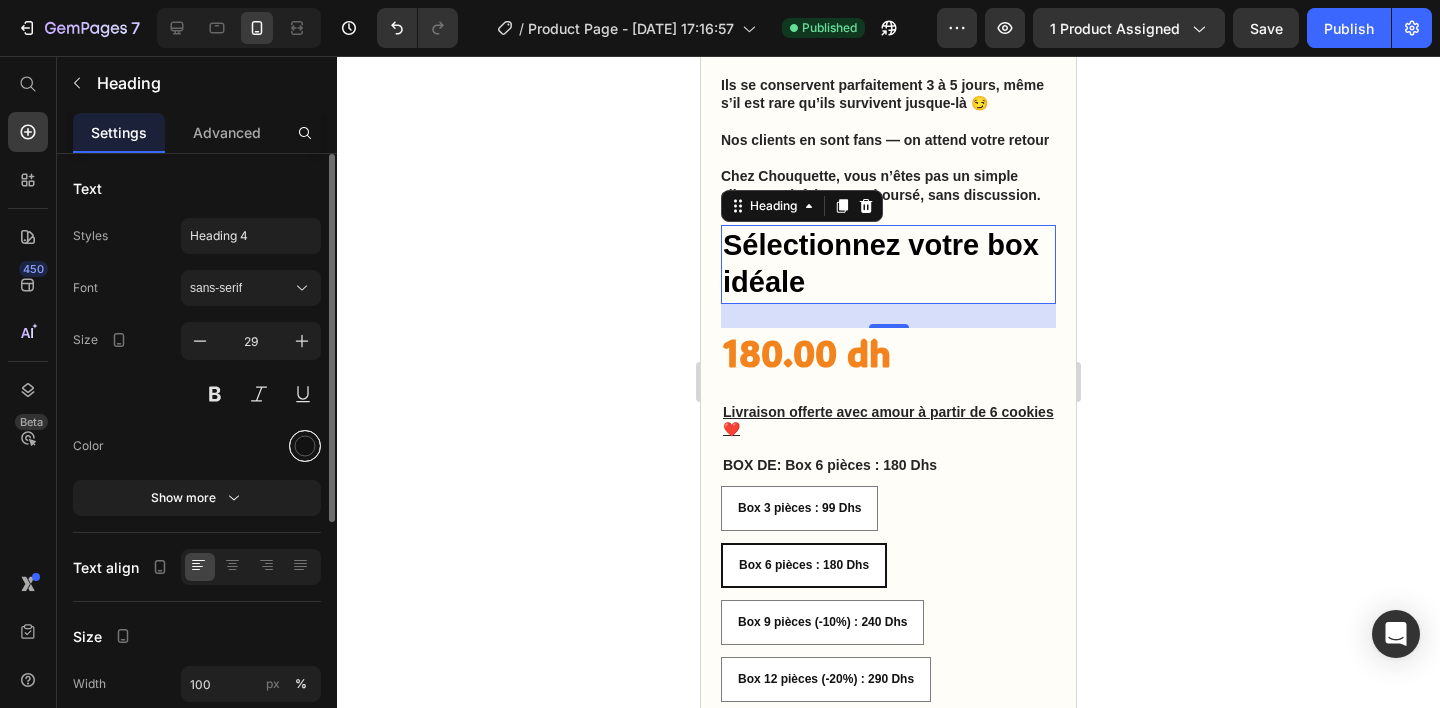 click at bounding box center (305, 446) 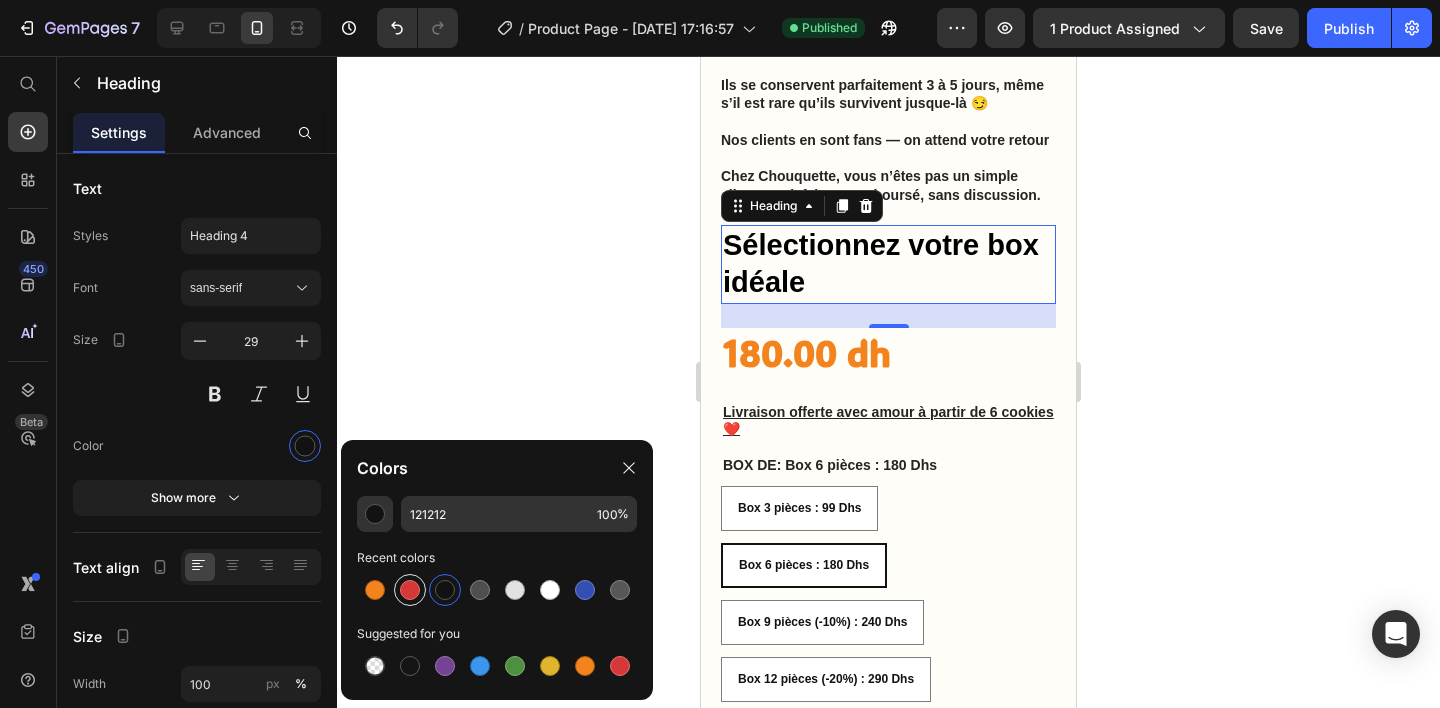 click at bounding box center [410, 590] 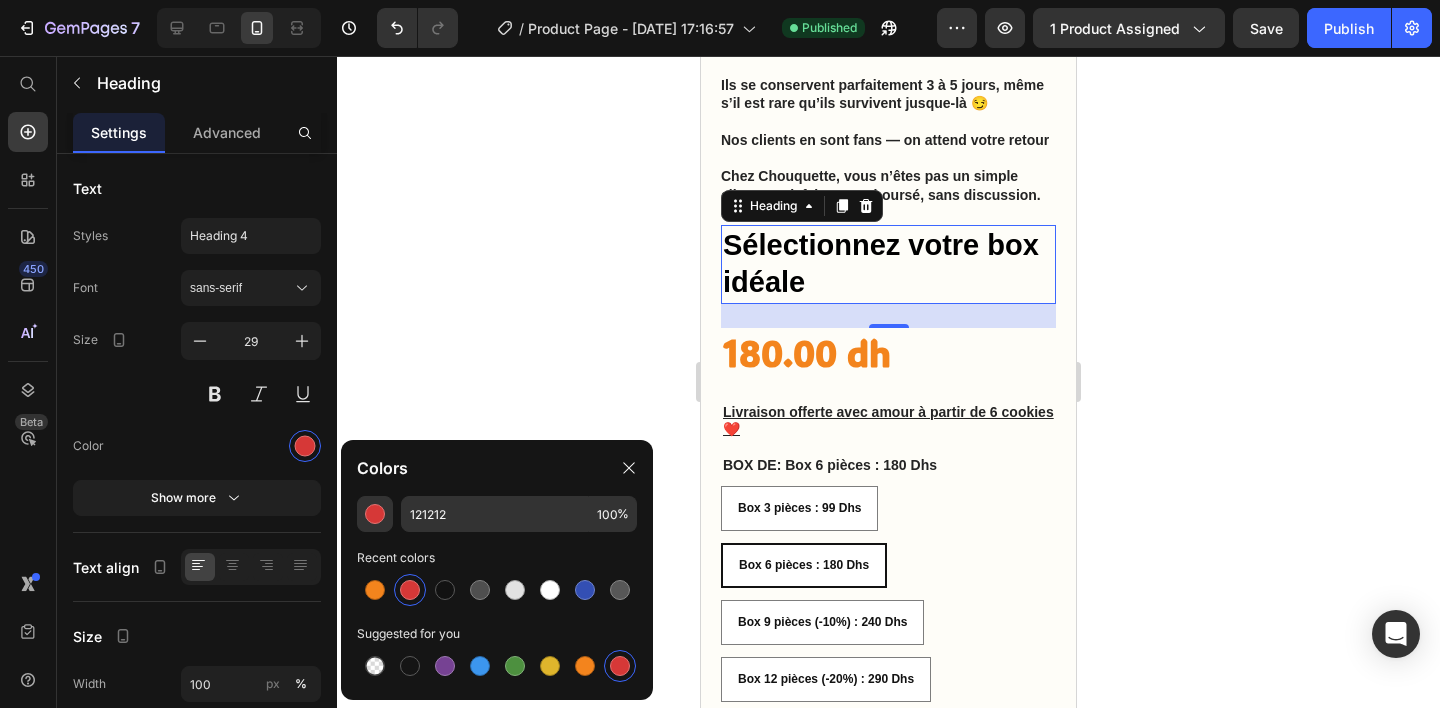 type on "D63837" 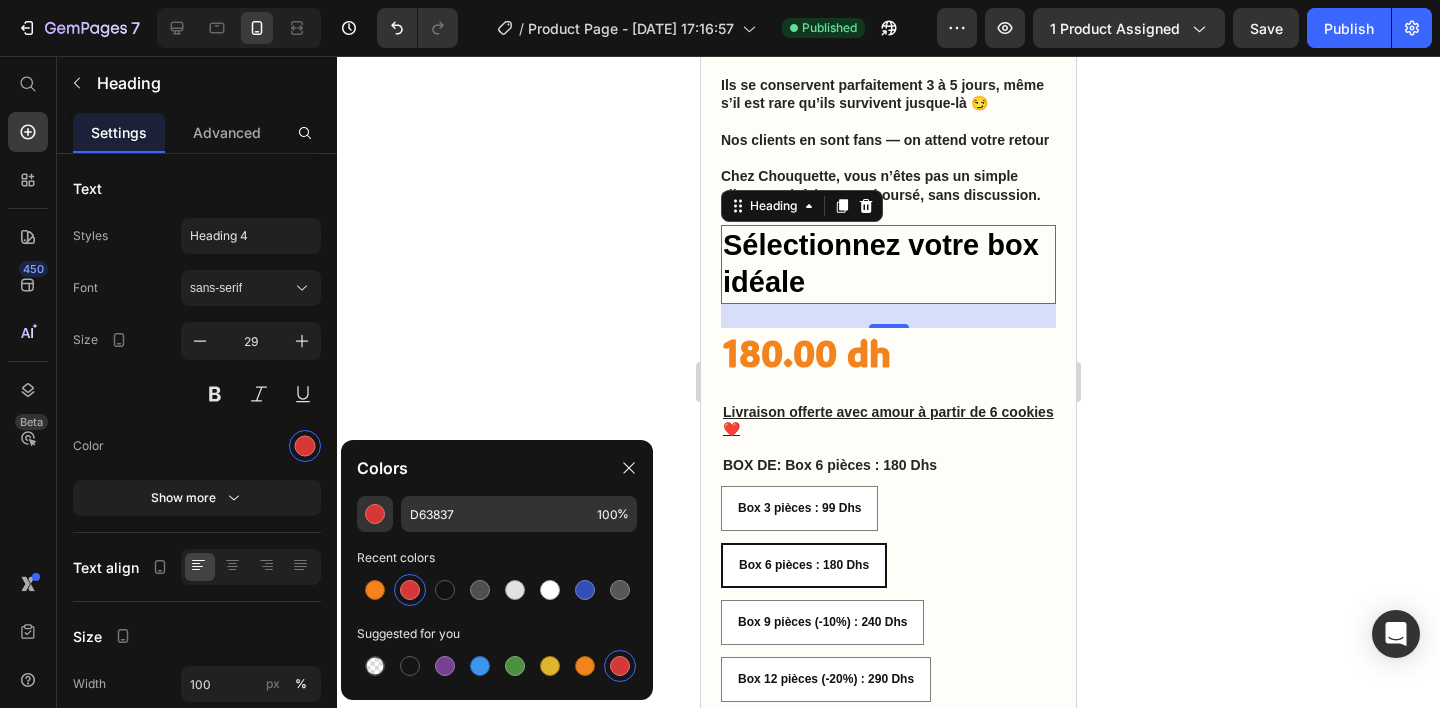 click 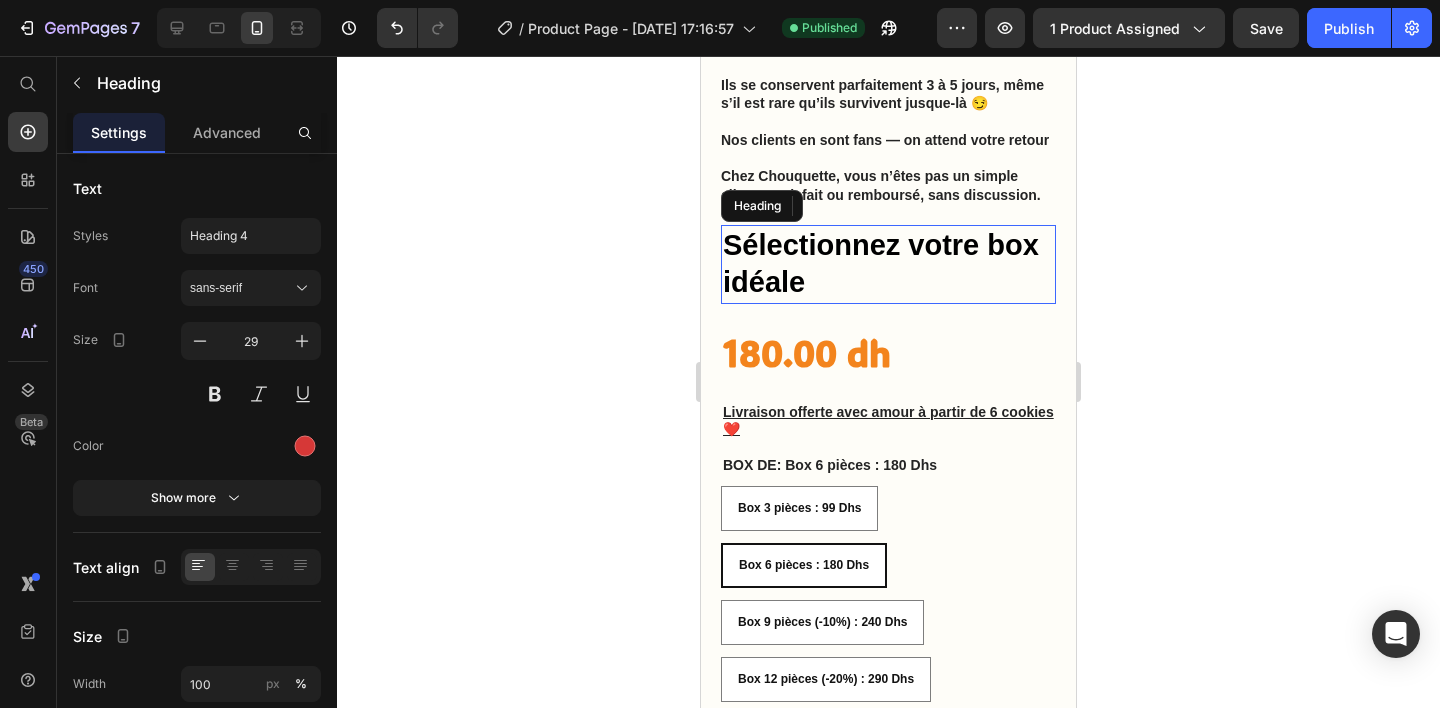 click on "⁠⁠⁠⁠⁠⁠⁠ Sélectionnez votre box idéale" at bounding box center [888, 264] 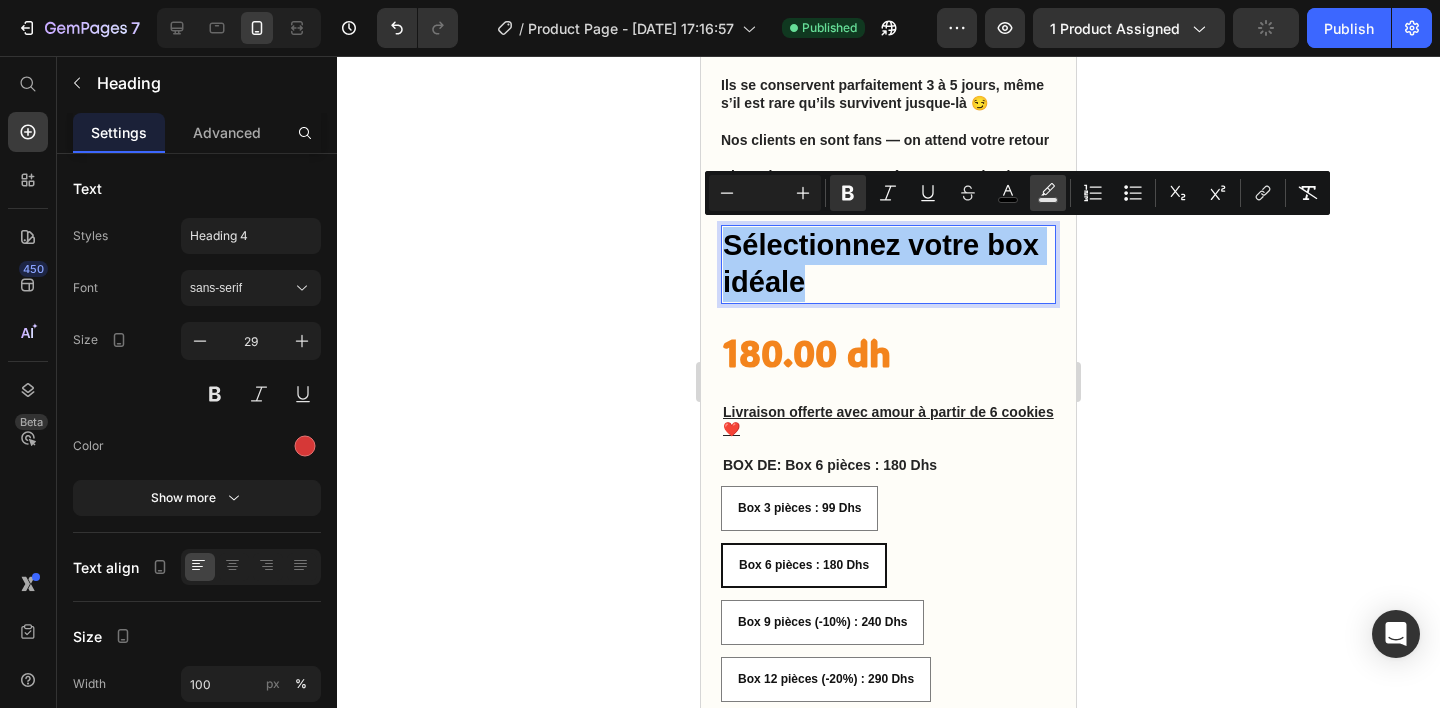 click 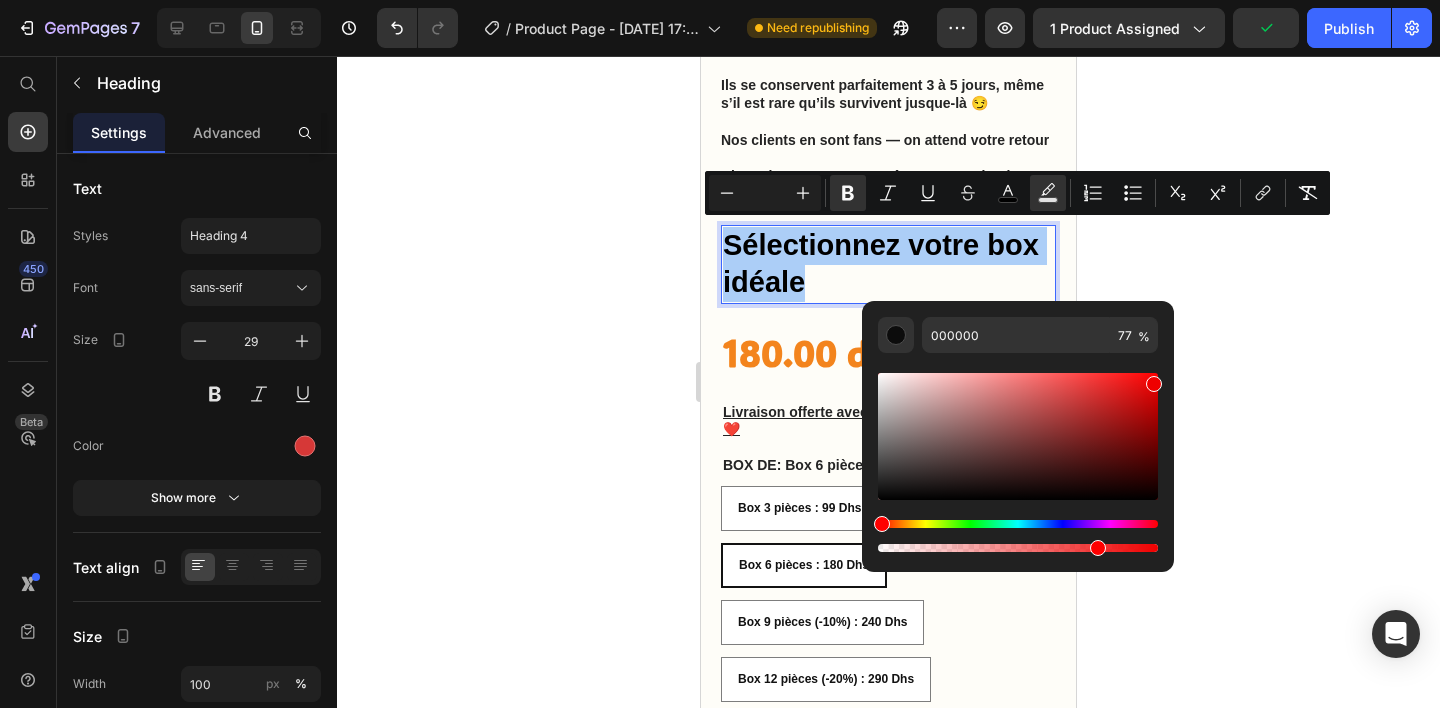 drag, startPoint x: 888, startPoint y: 492, endPoint x: 1157, endPoint y: 381, distance: 291.0017 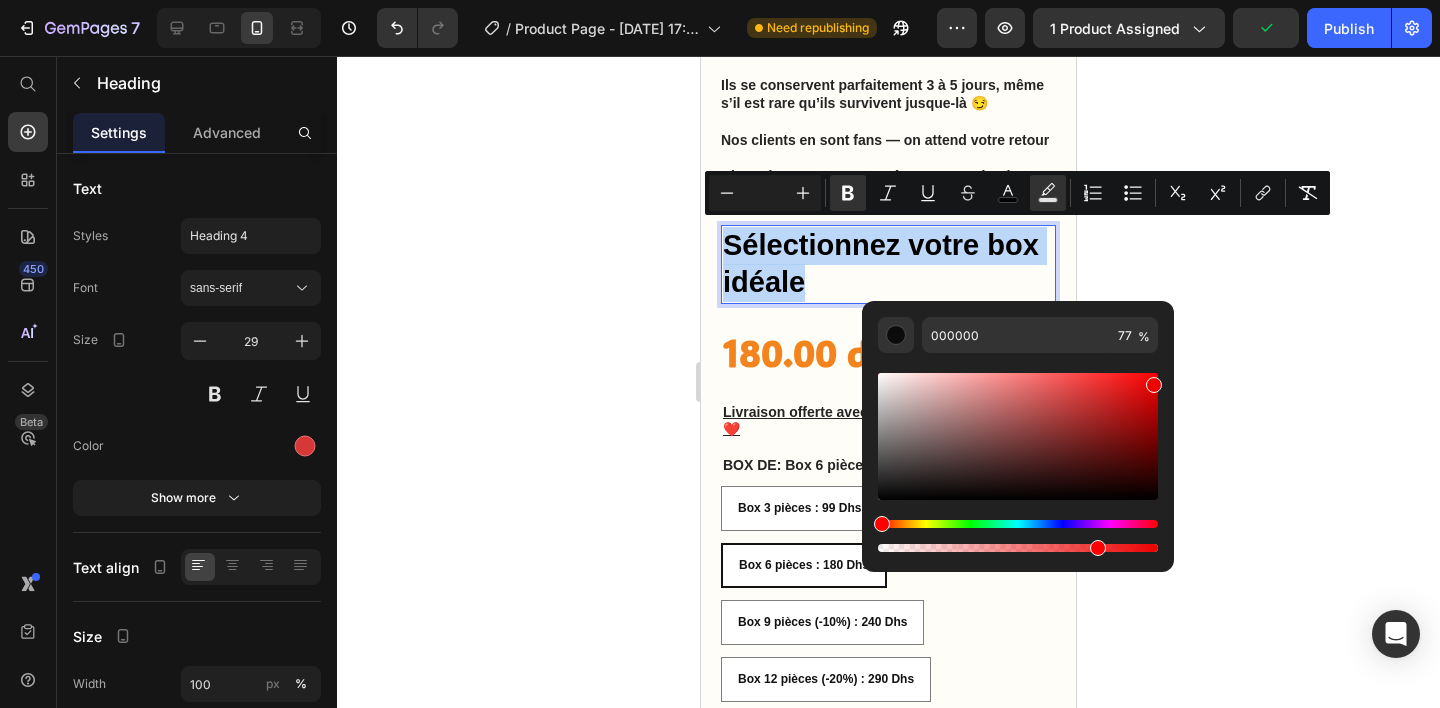 type on "ED0202" 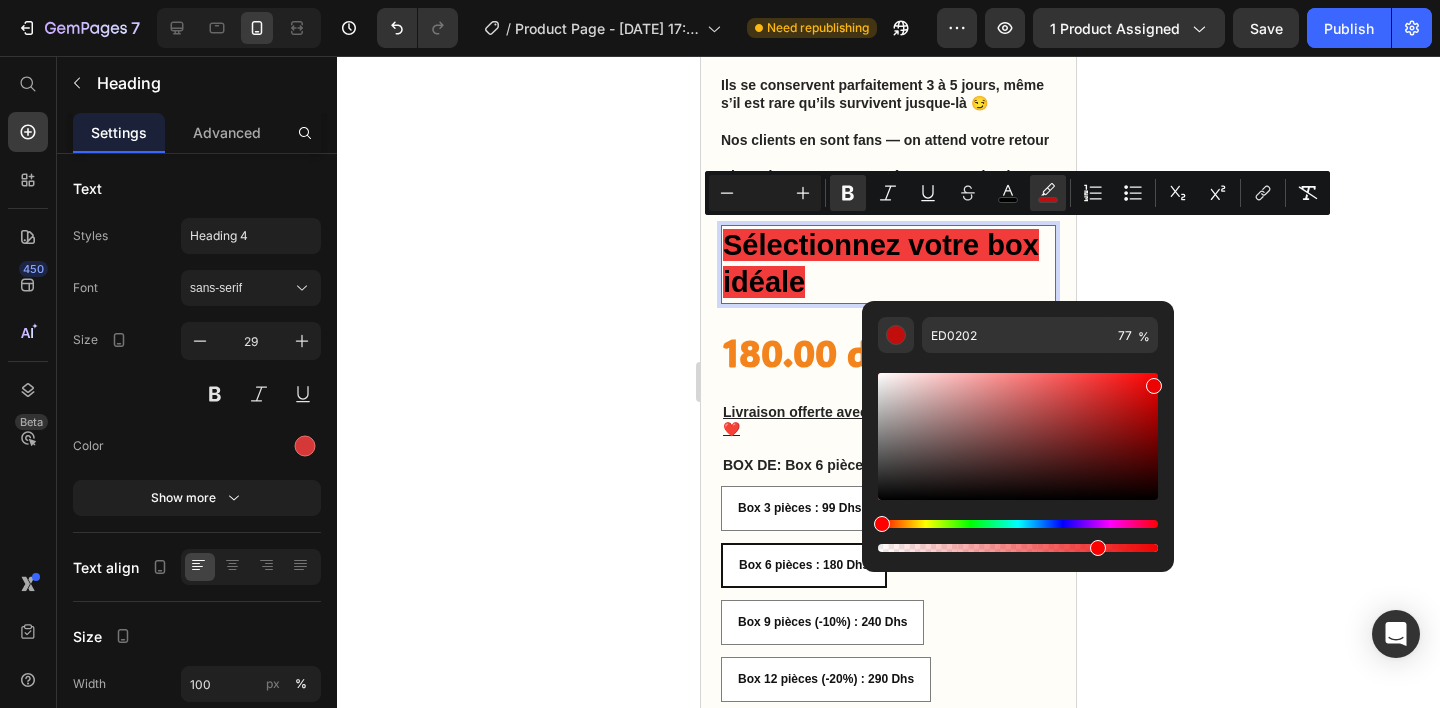 click 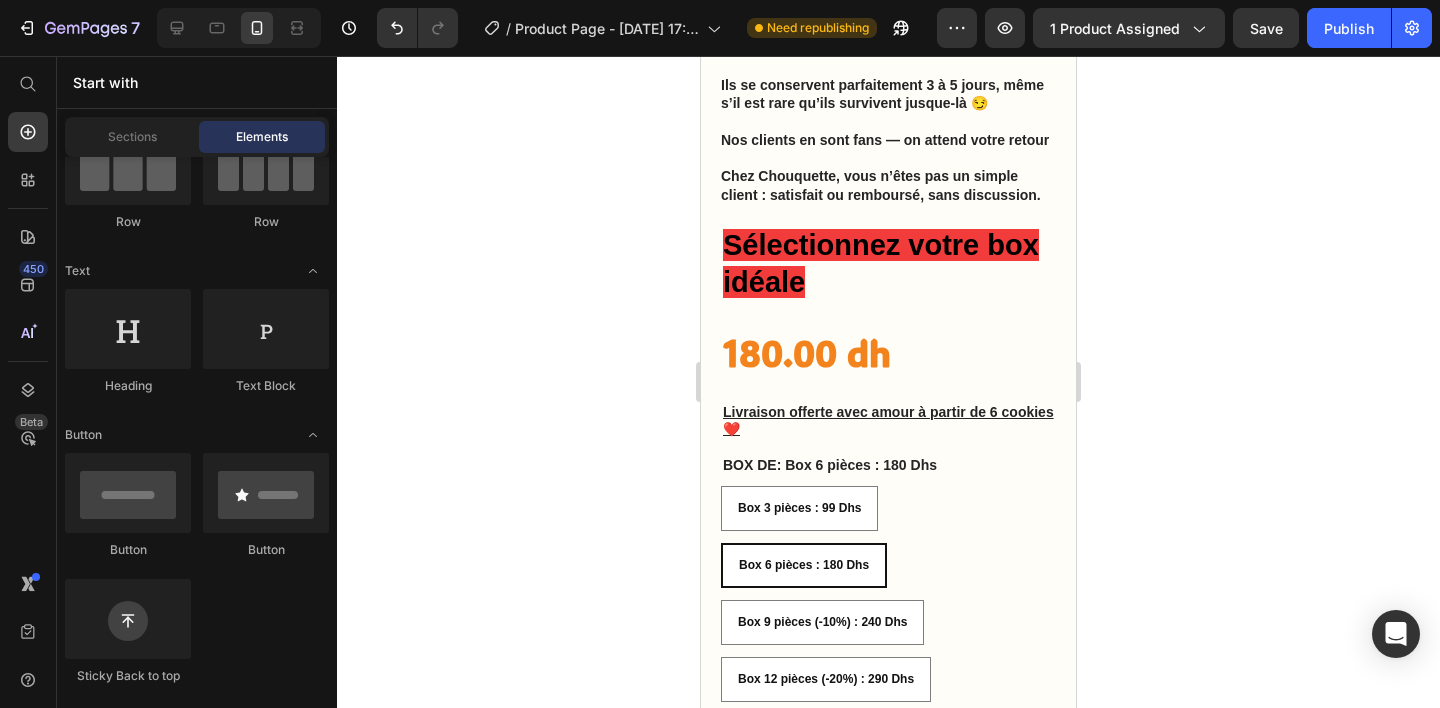 click 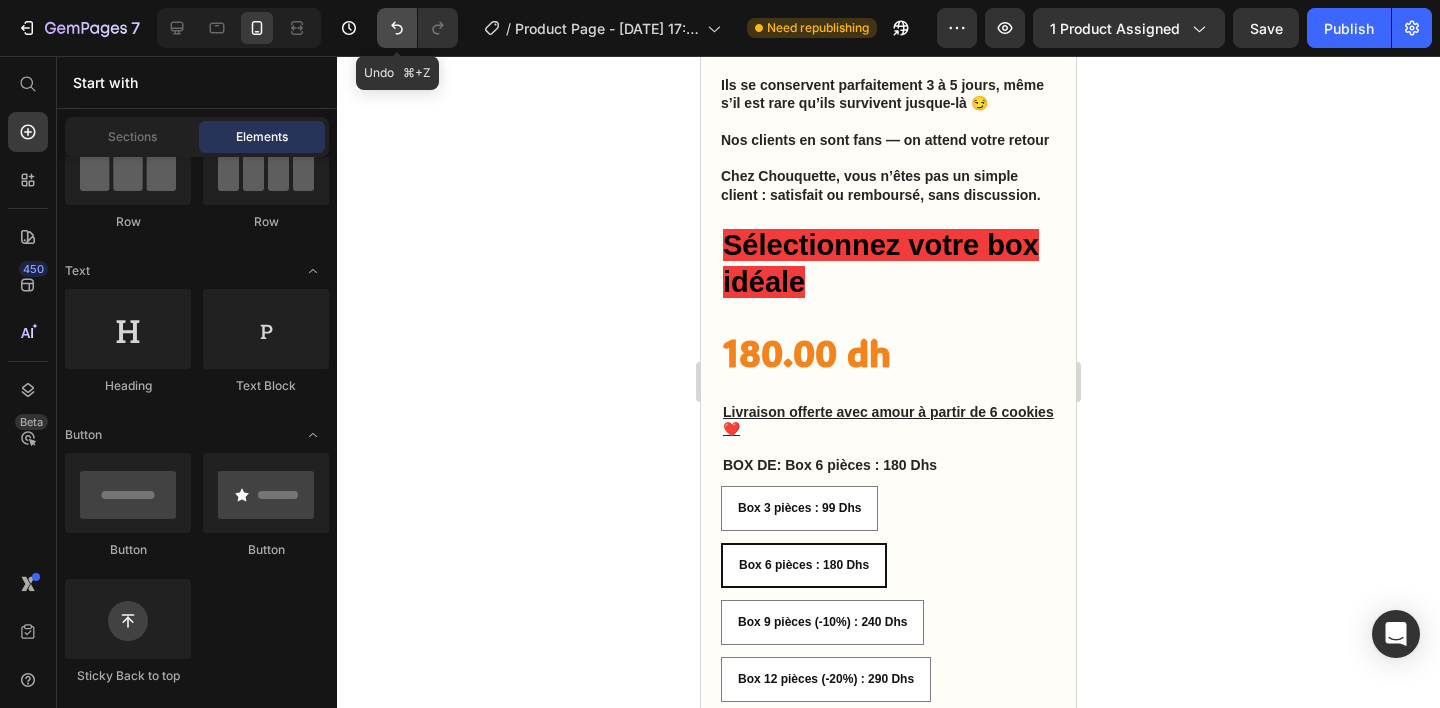 click 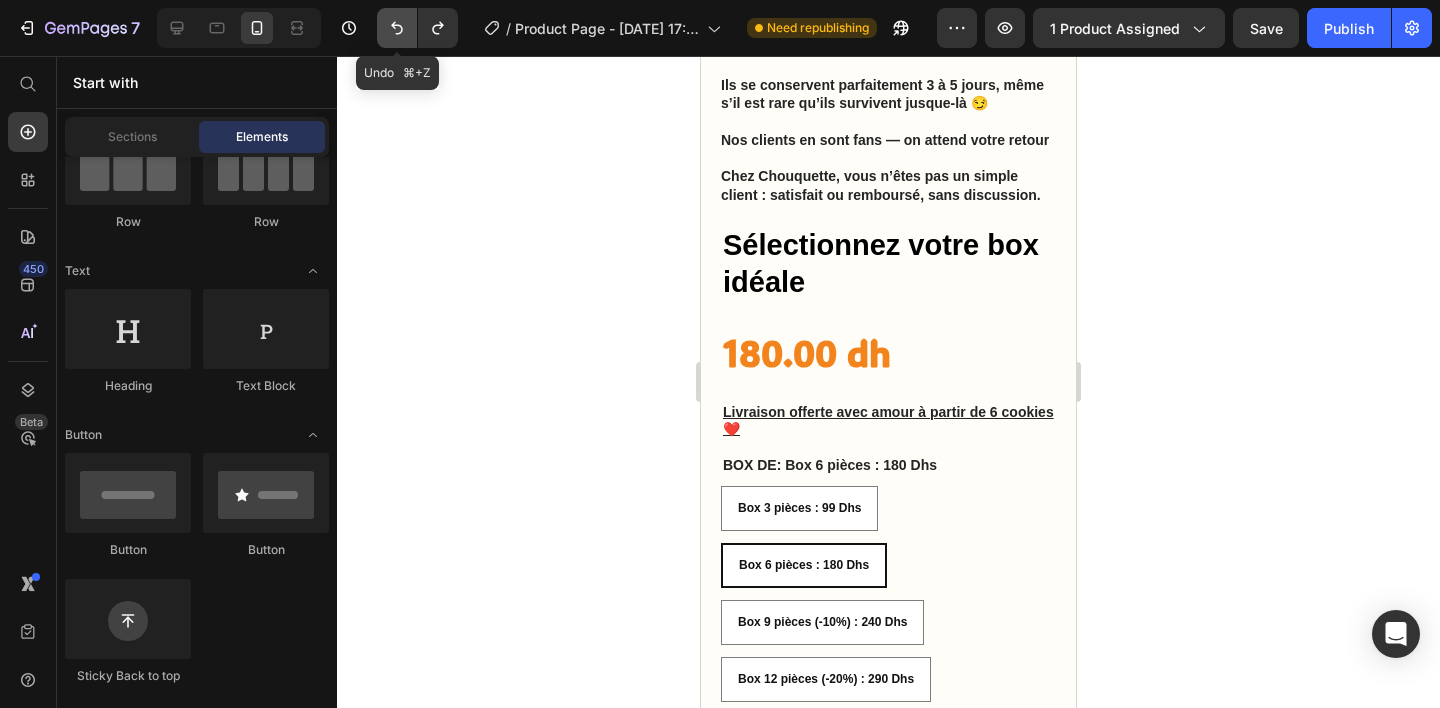 click 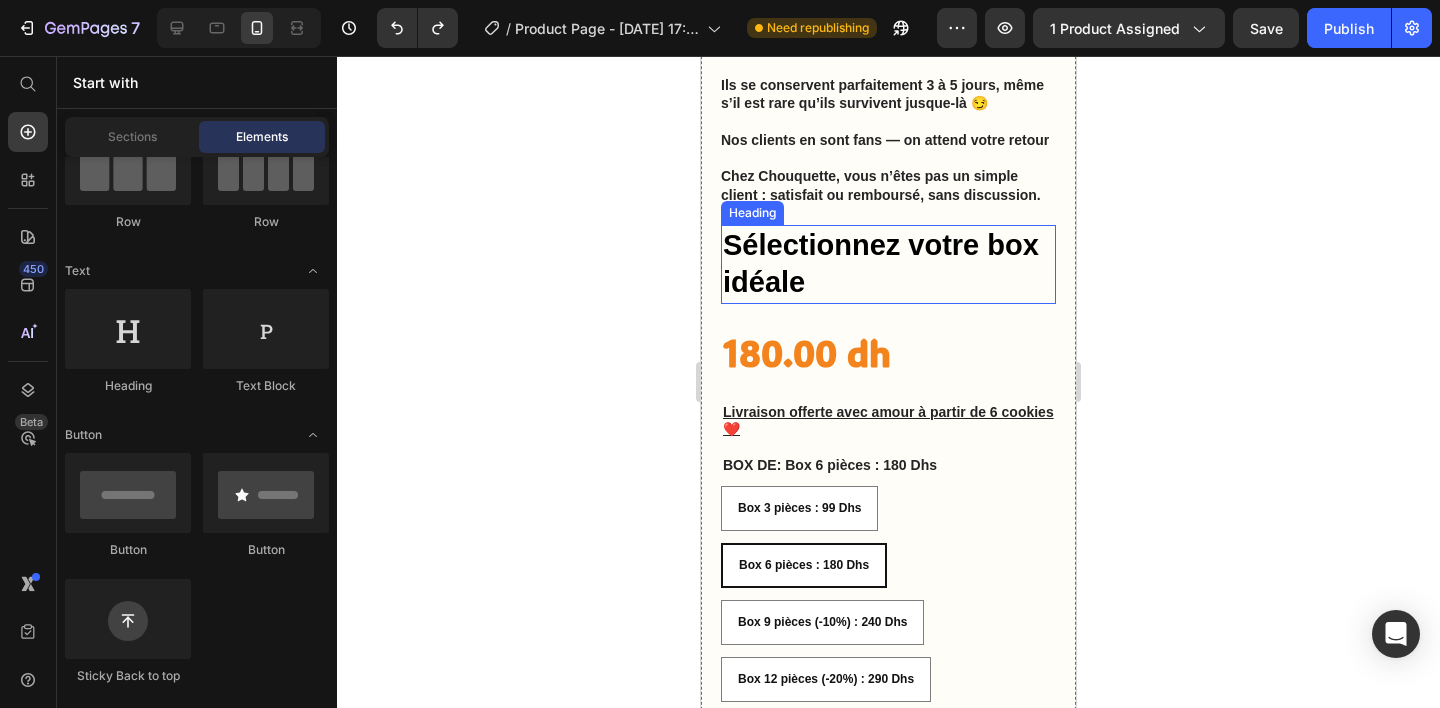click on "Sélectionnez votre box idéale" at bounding box center (888, 264) 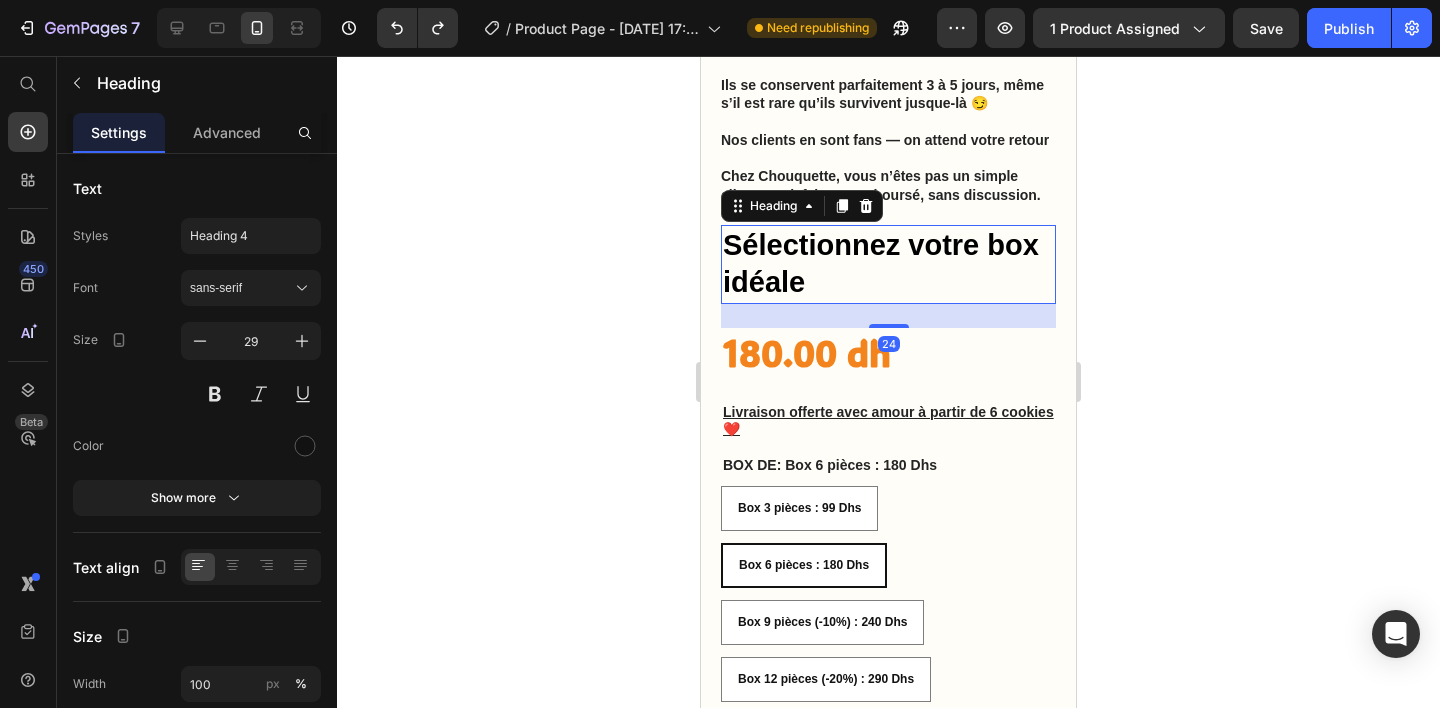 click on "Sélectionnez votre box idéale" at bounding box center [888, 264] 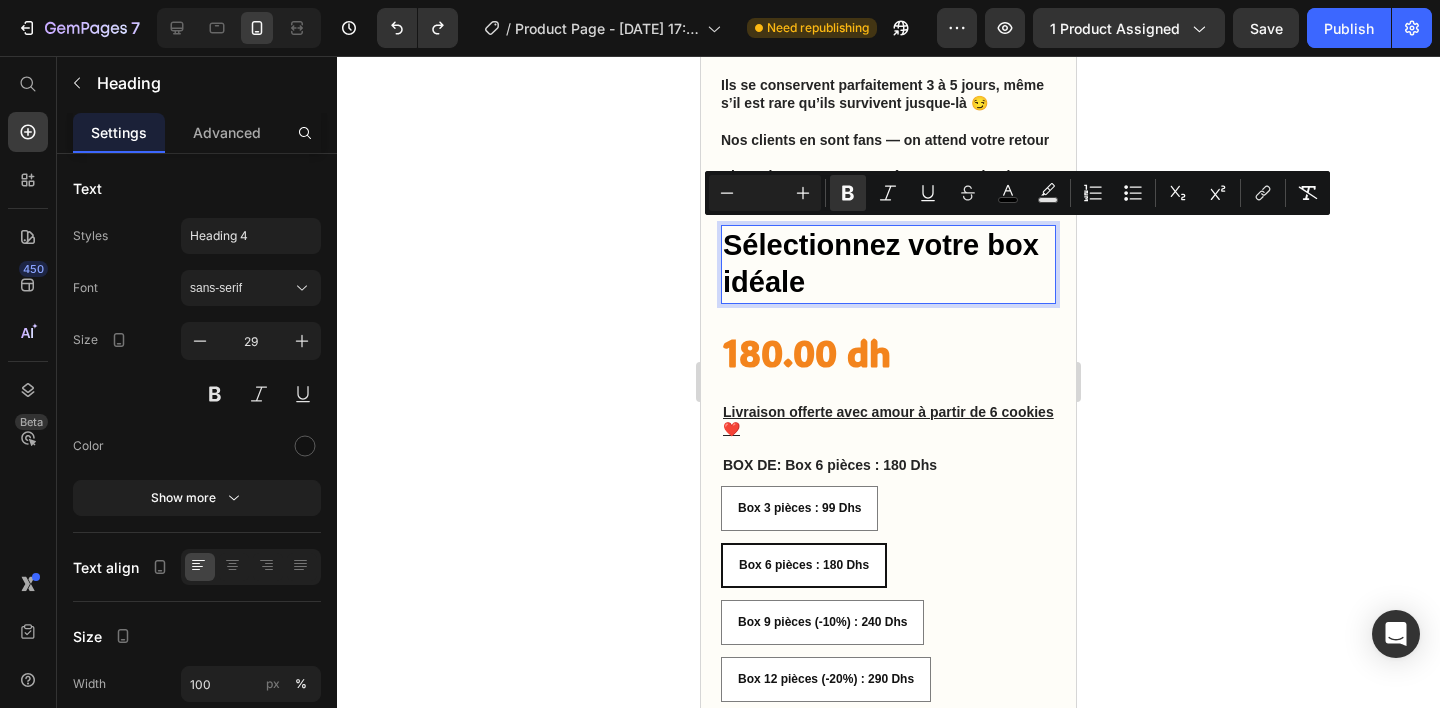 click on "Sélectionnez votre box idéale" at bounding box center [888, 264] 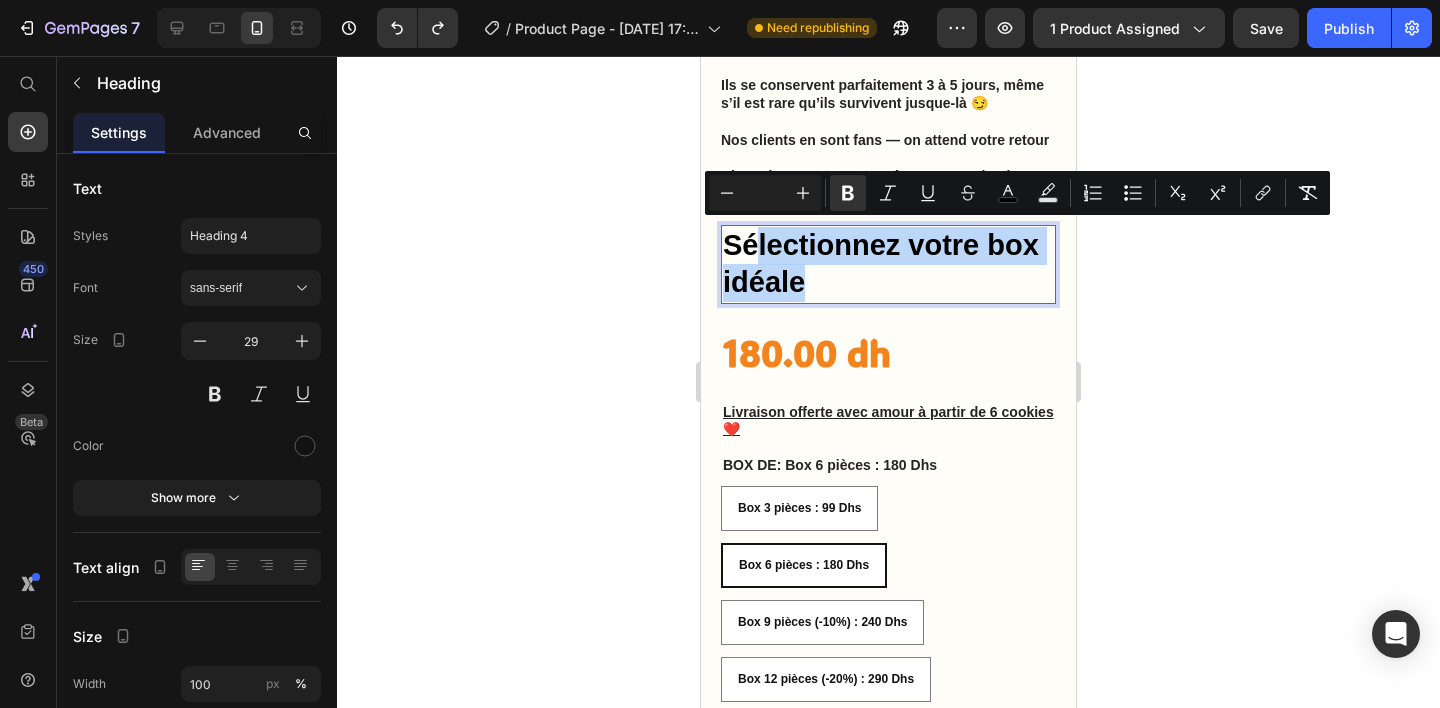 drag, startPoint x: 844, startPoint y: 263, endPoint x: 729, endPoint y: 239, distance: 117.47766 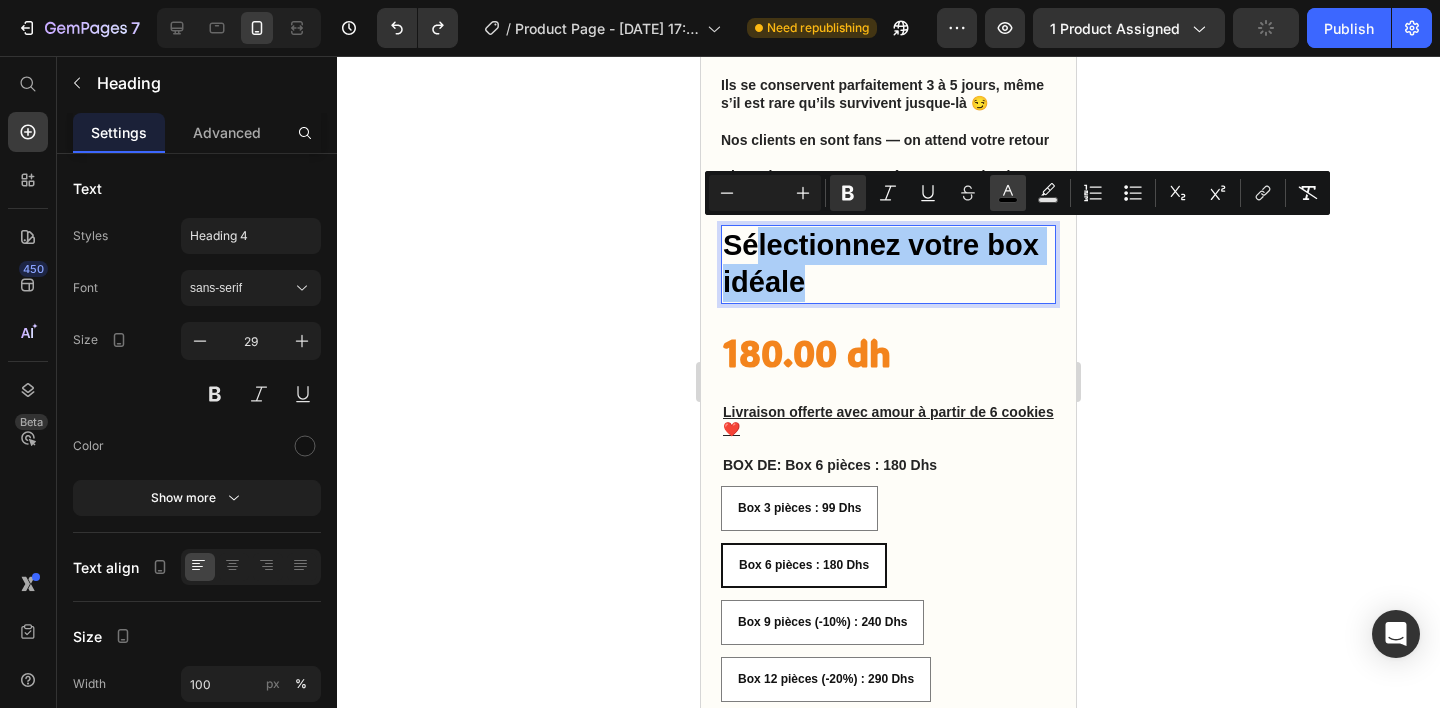 click 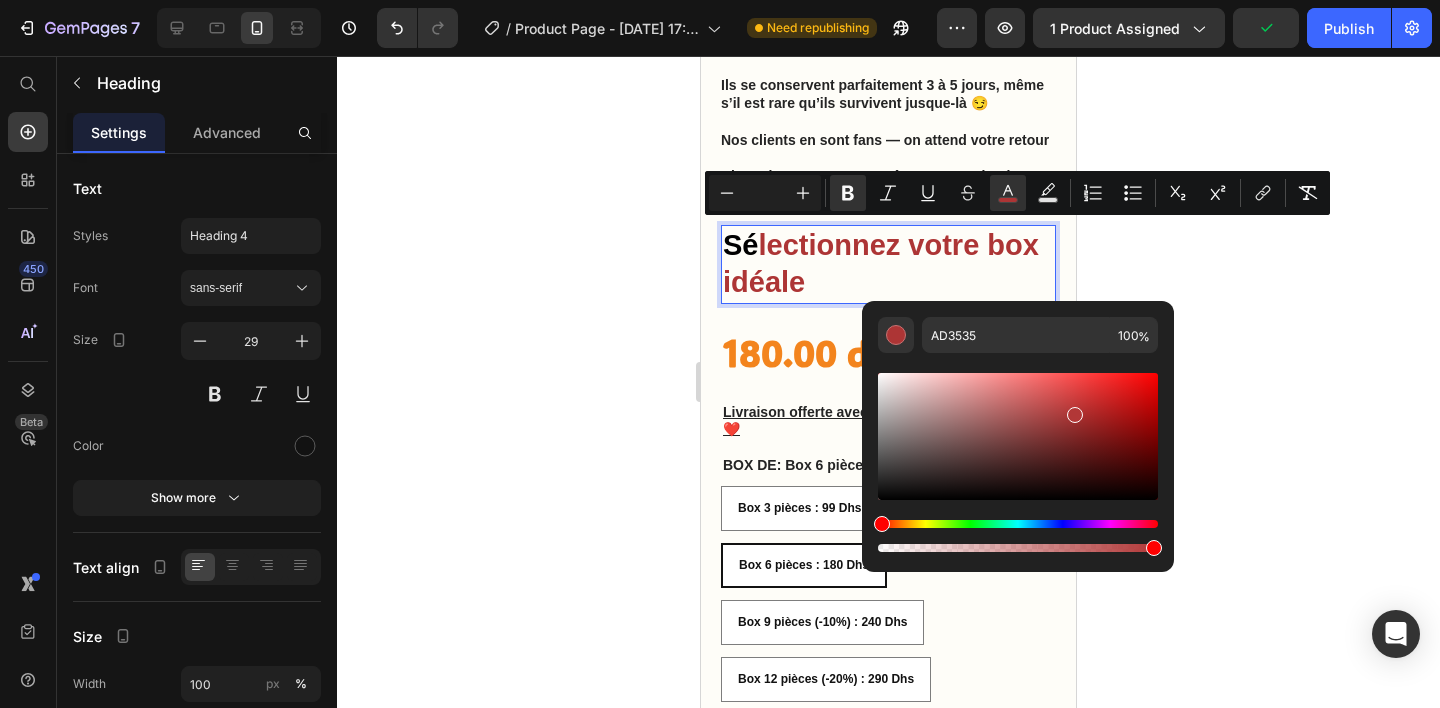 drag, startPoint x: 883, startPoint y: 498, endPoint x: 1109, endPoint y: 366, distance: 261.72504 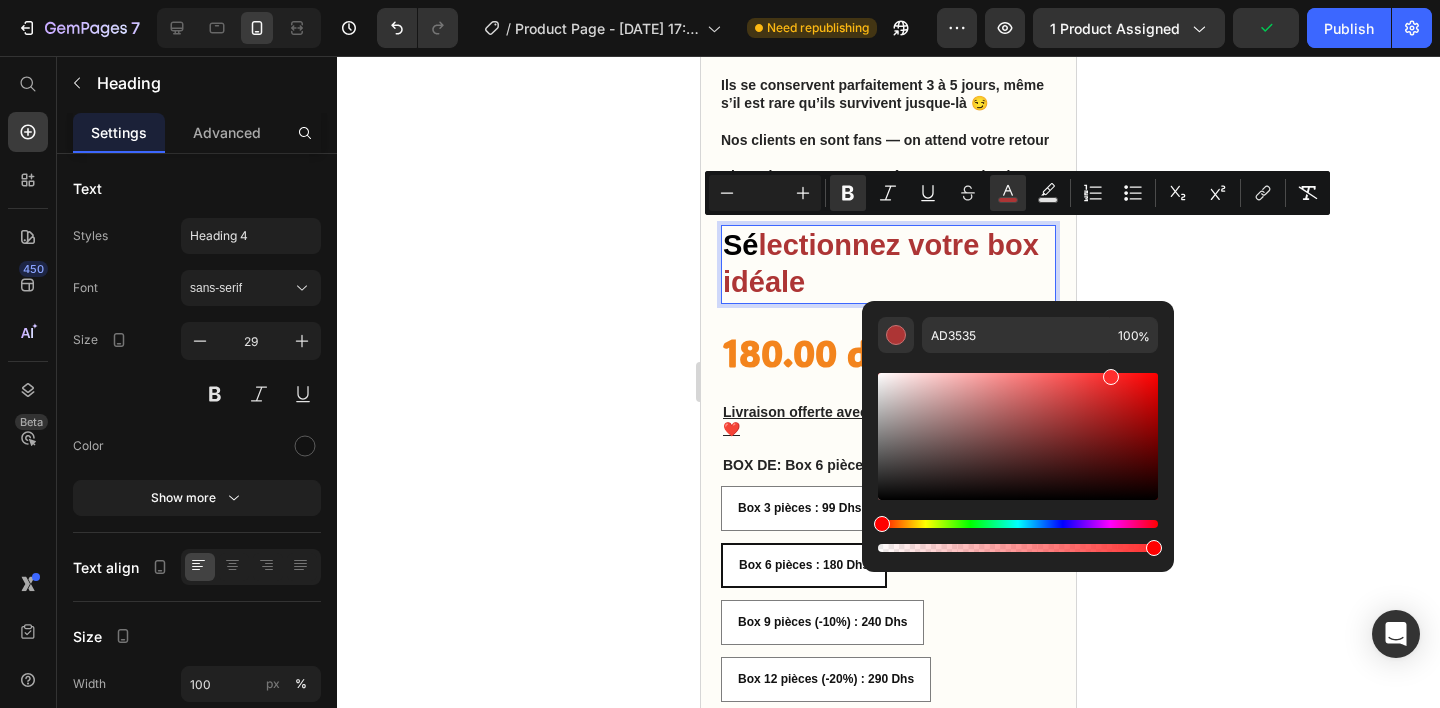 type on "FF2D2D" 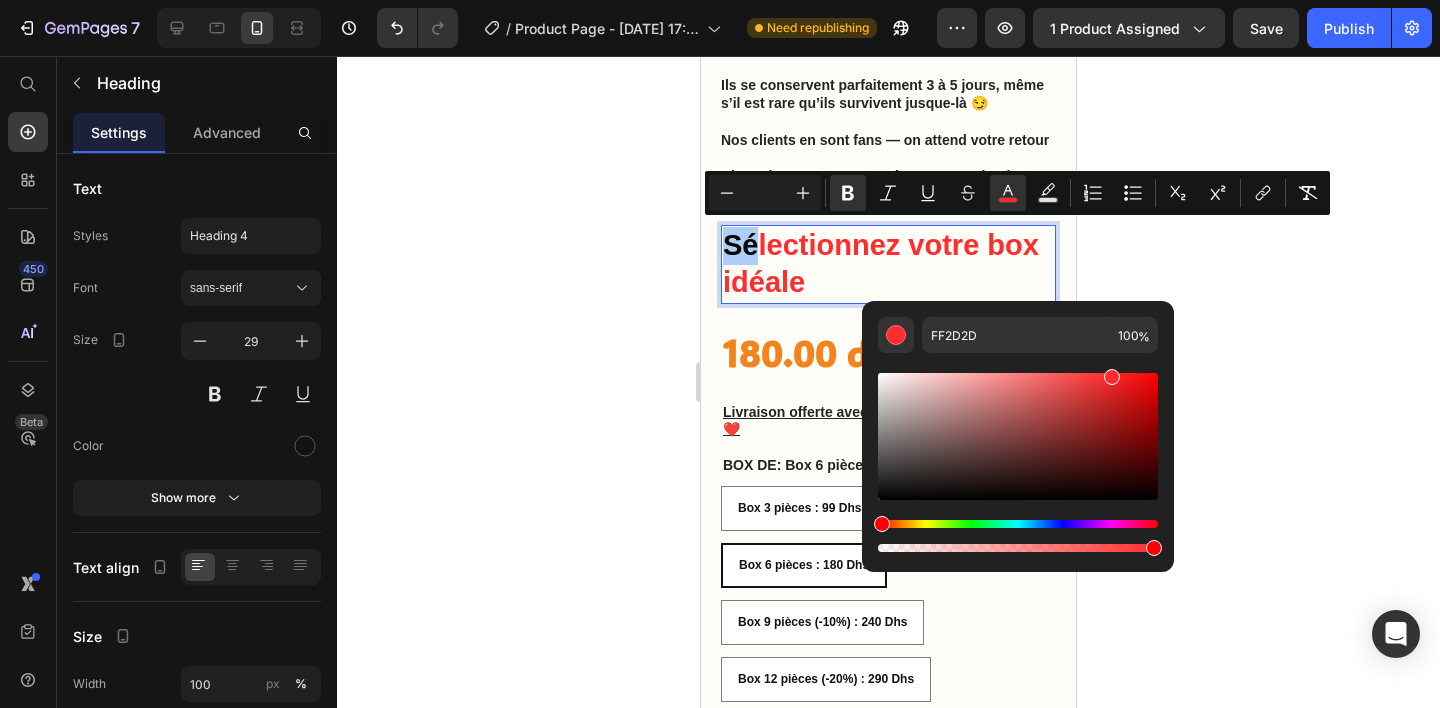 click 